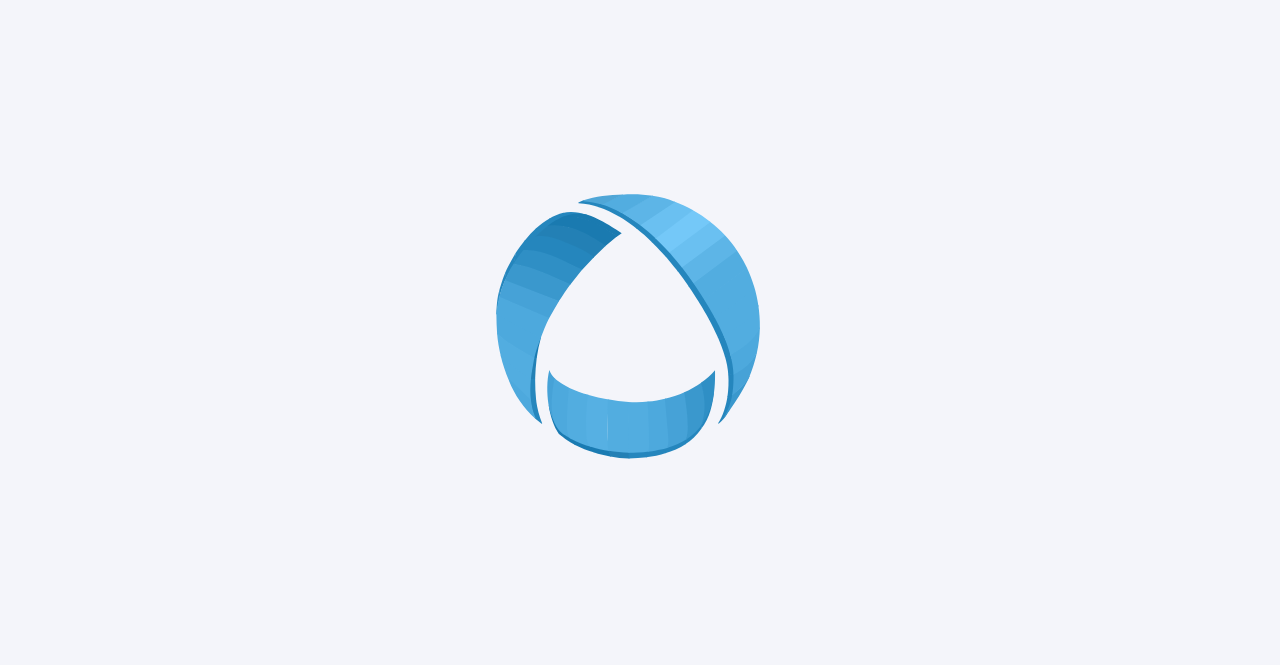 scroll, scrollTop: 0, scrollLeft: 0, axis: both 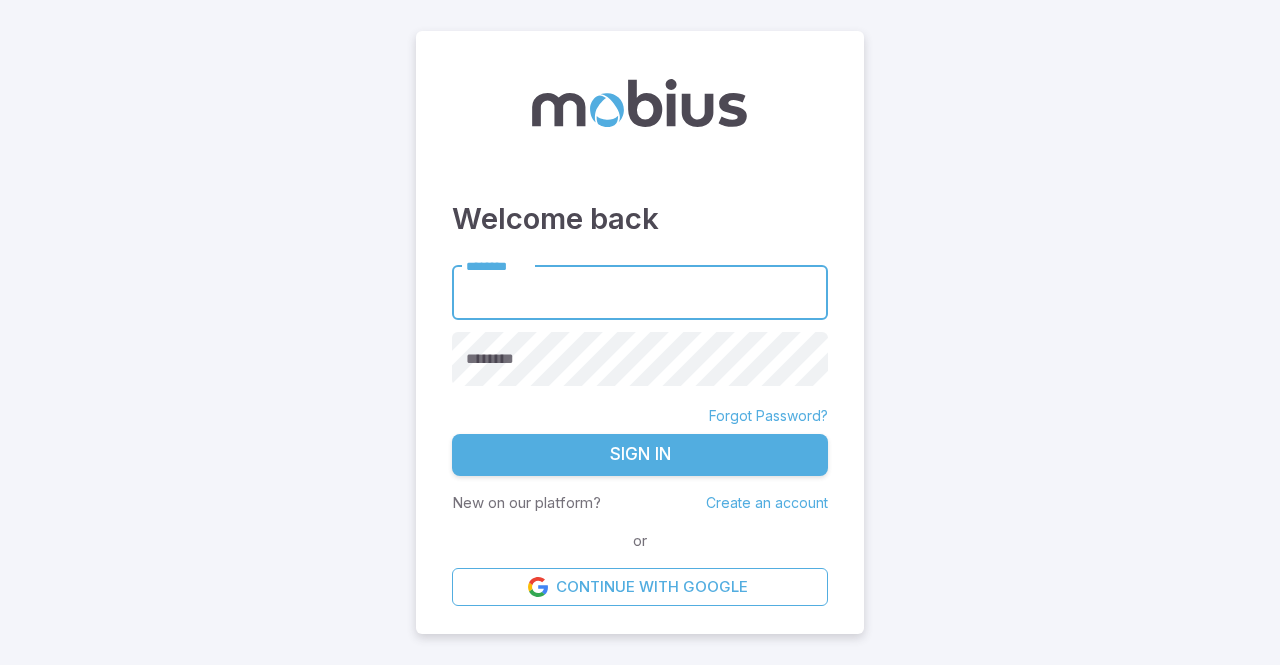 click on "********" at bounding box center [640, 292] 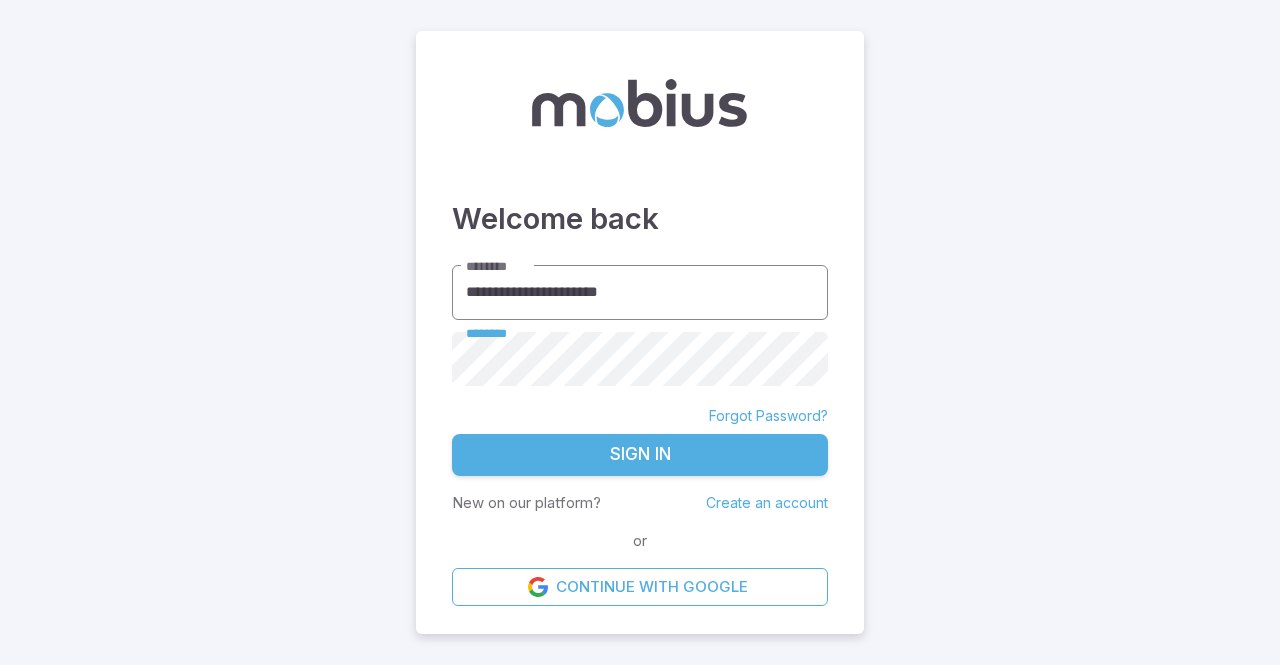 click on "Sign In" at bounding box center (640, 455) 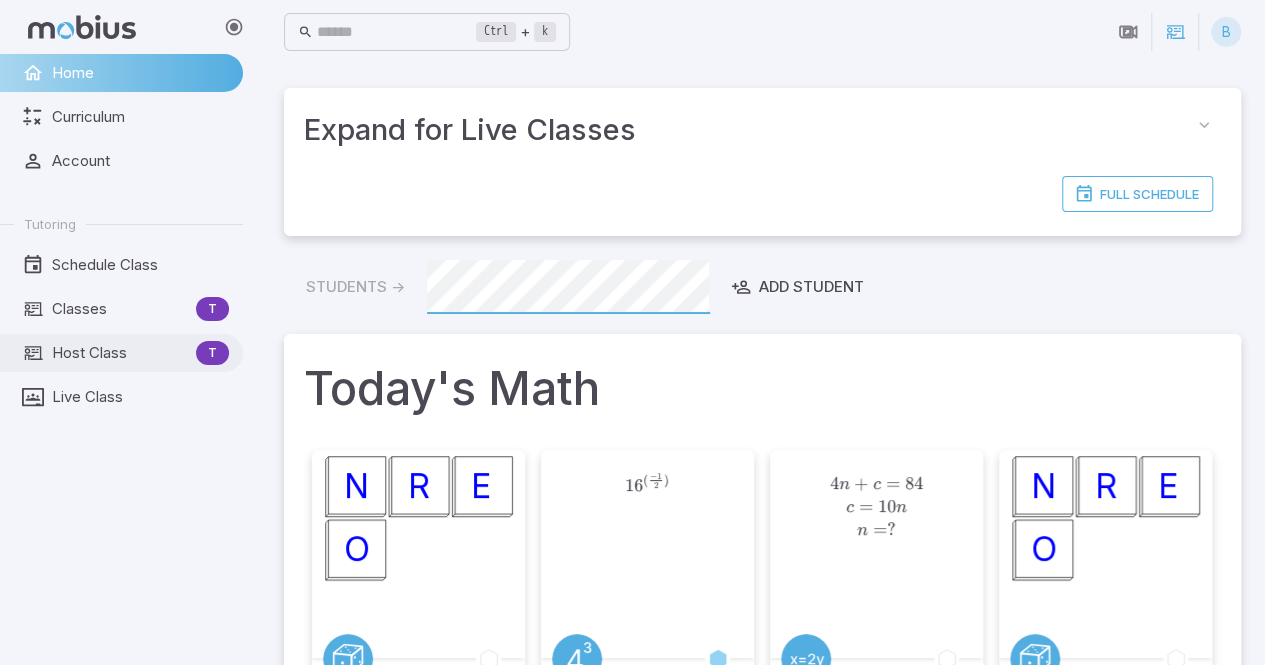 click on "Host Class" at bounding box center [120, 353] 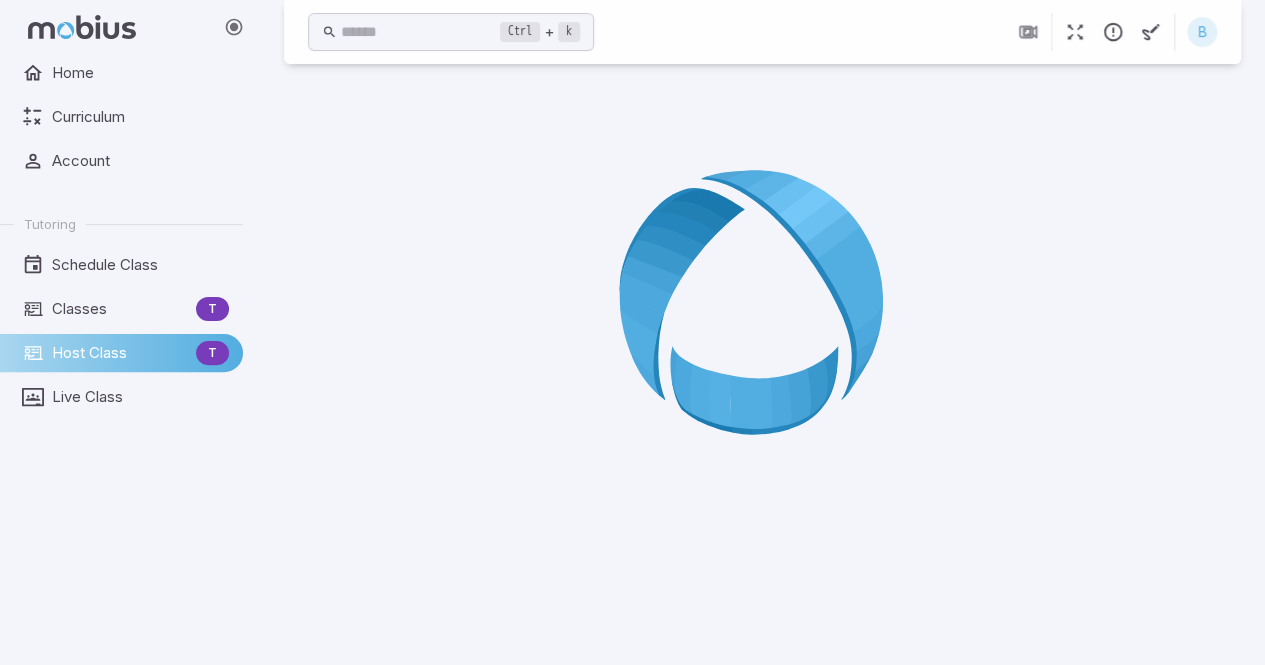 scroll, scrollTop: 0, scrollLeft: 0, axis: both 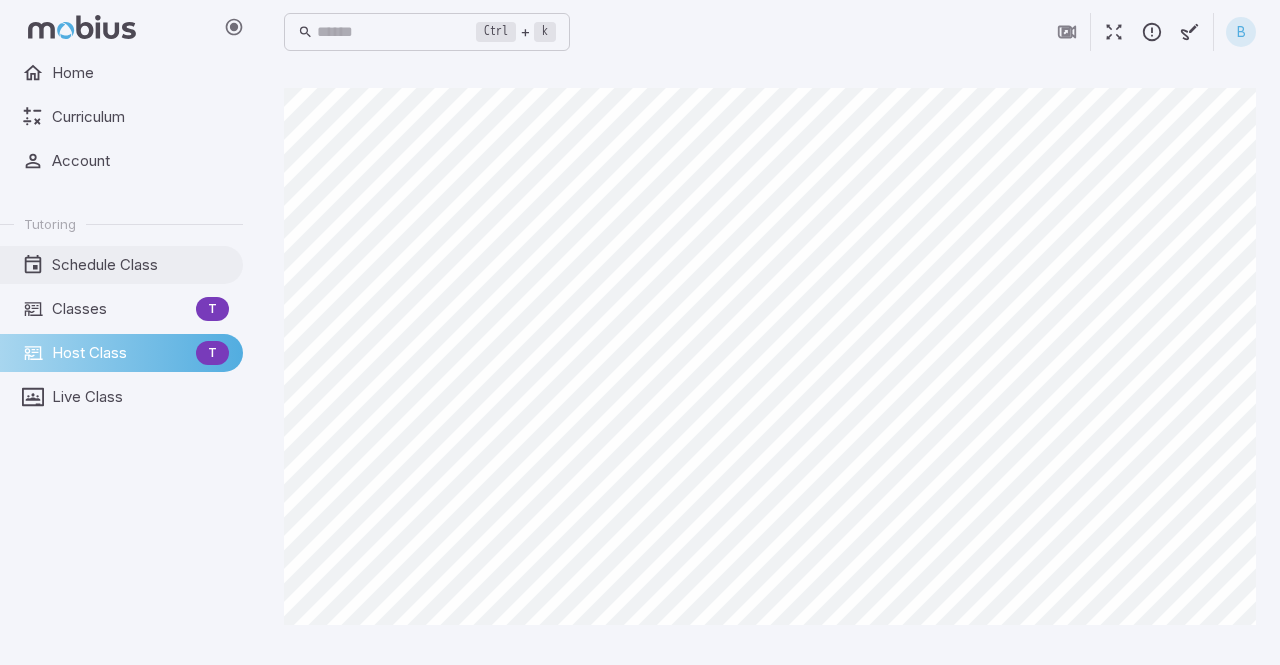 click on "Schedule Class" at bounding box center (140, 265) 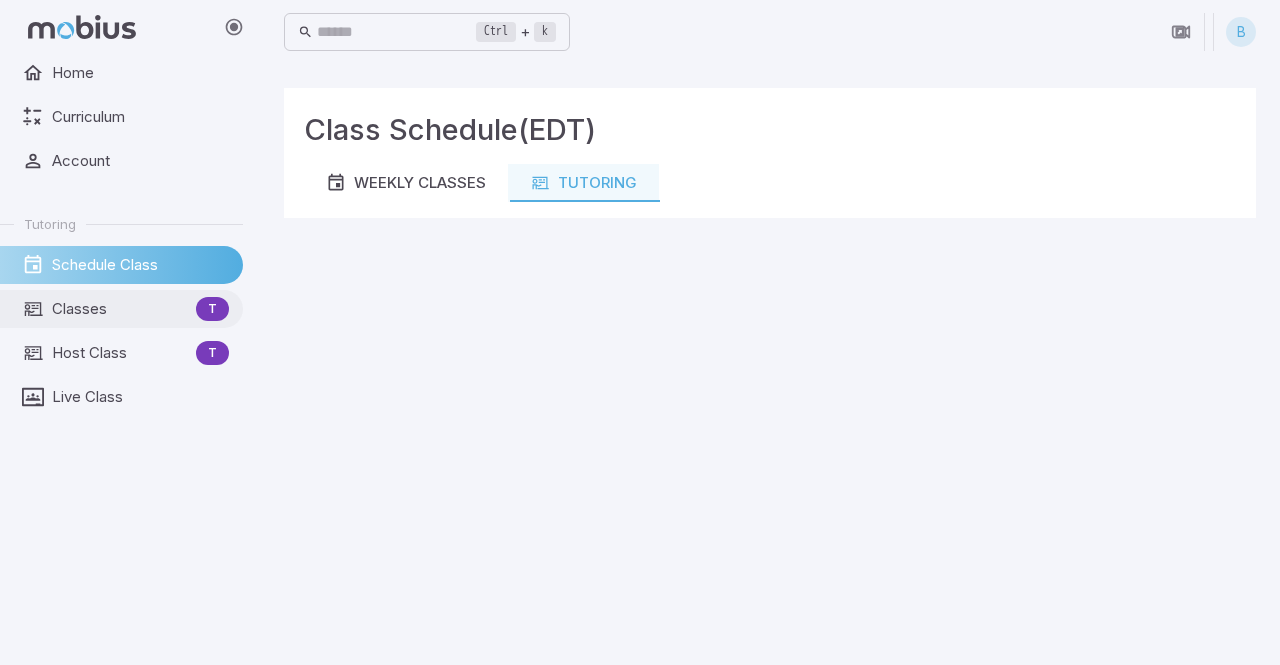 click on "Classes" at bounding box center (120, 309) 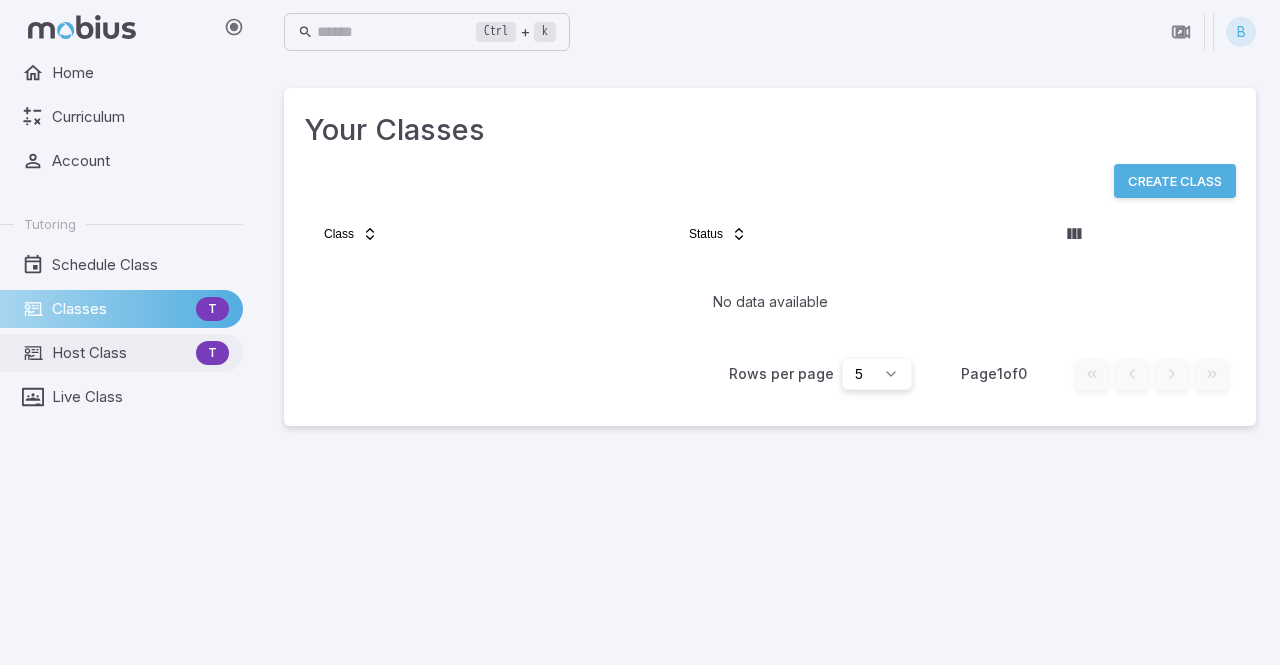 click on "Host Class" at bounding box center (120, 353) 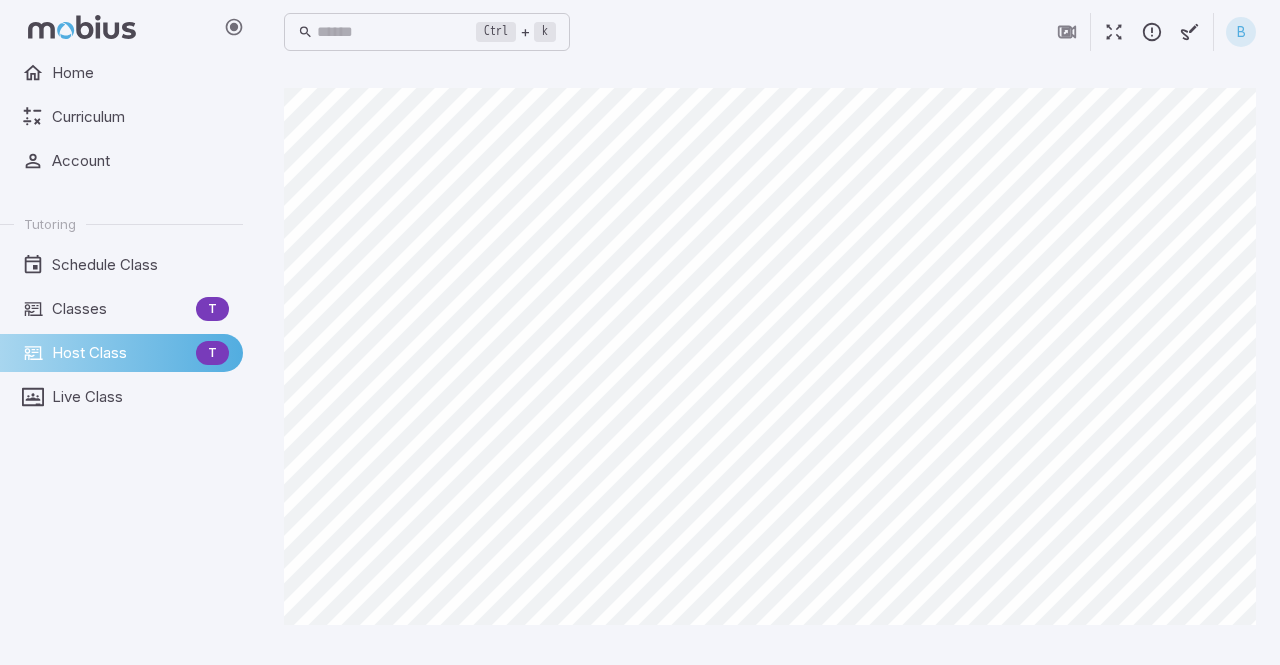 click on "Host Class" at bounding box center [120, 353] 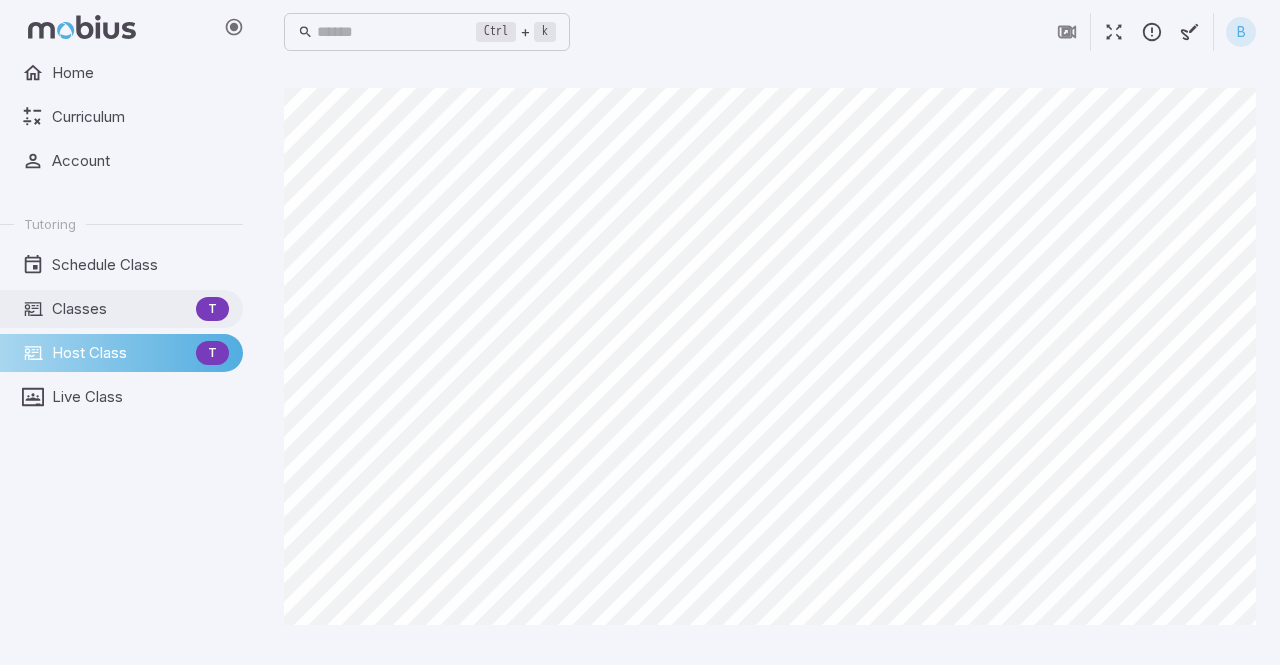 click on "Classes" at bounding box center (120, 309) 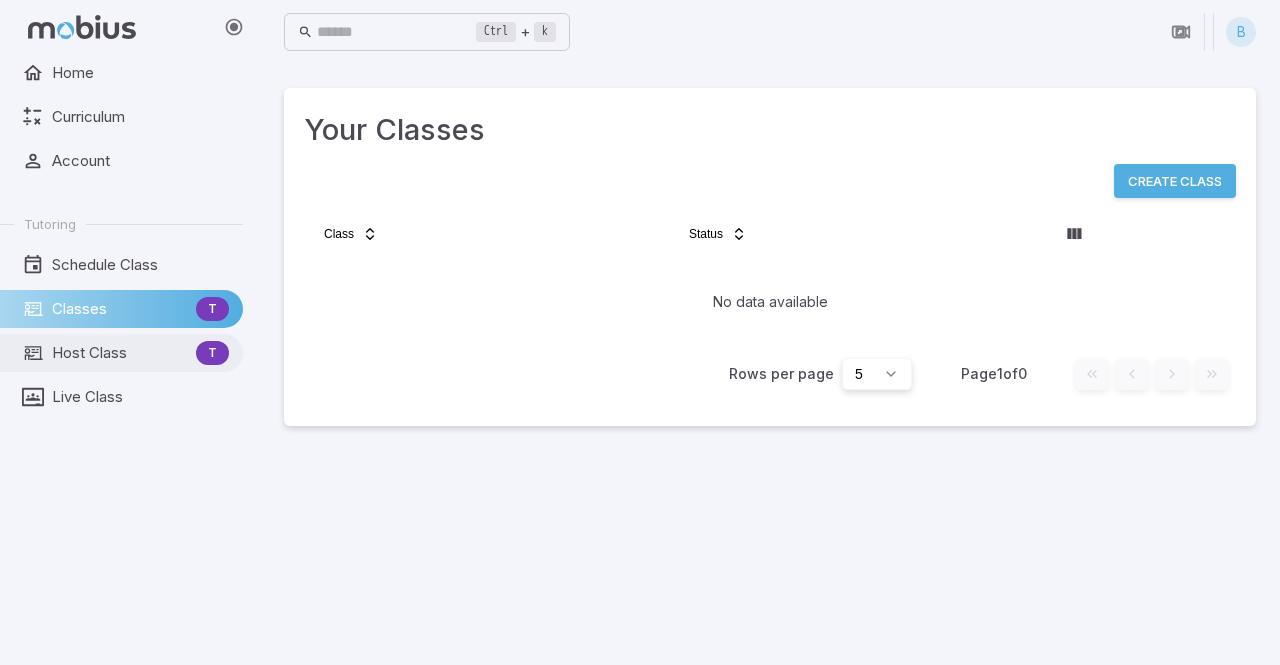 click on "Host Class" at bounding box center [120, 353] 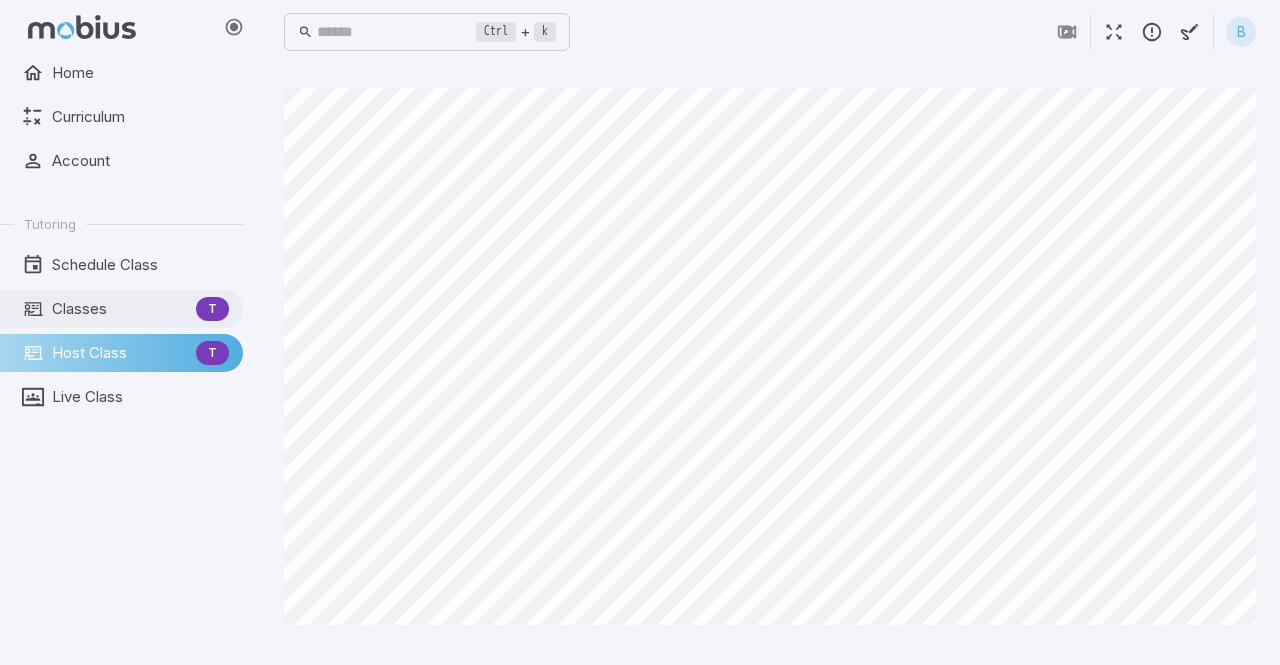 click on "Classes" at bounding box center (120, 309) 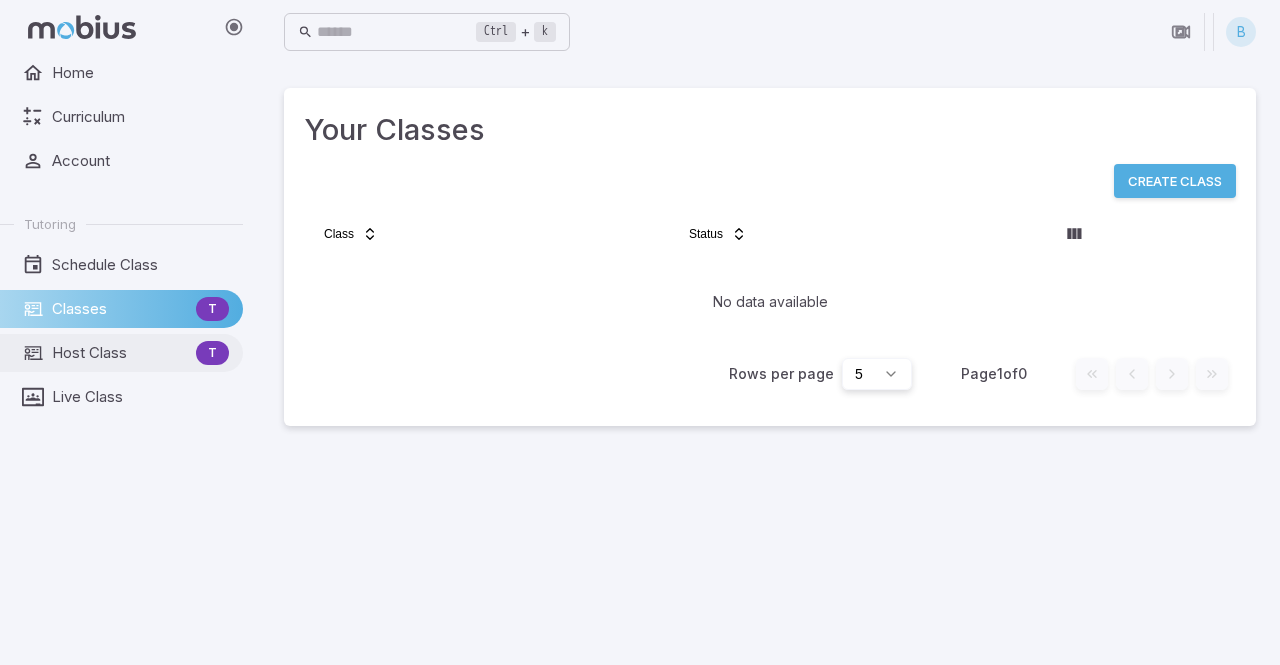 click on "Host Class" at bounding box center [120, 353] 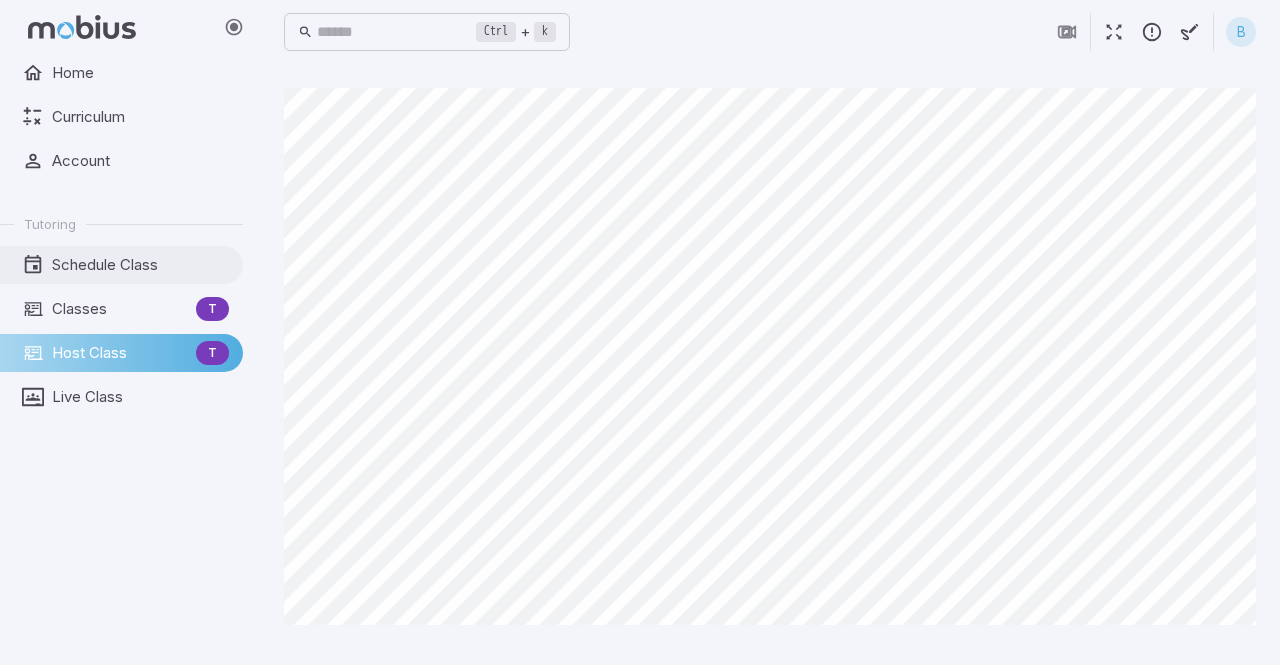 click on "Schedule Class" at bounding box center [140, 265] 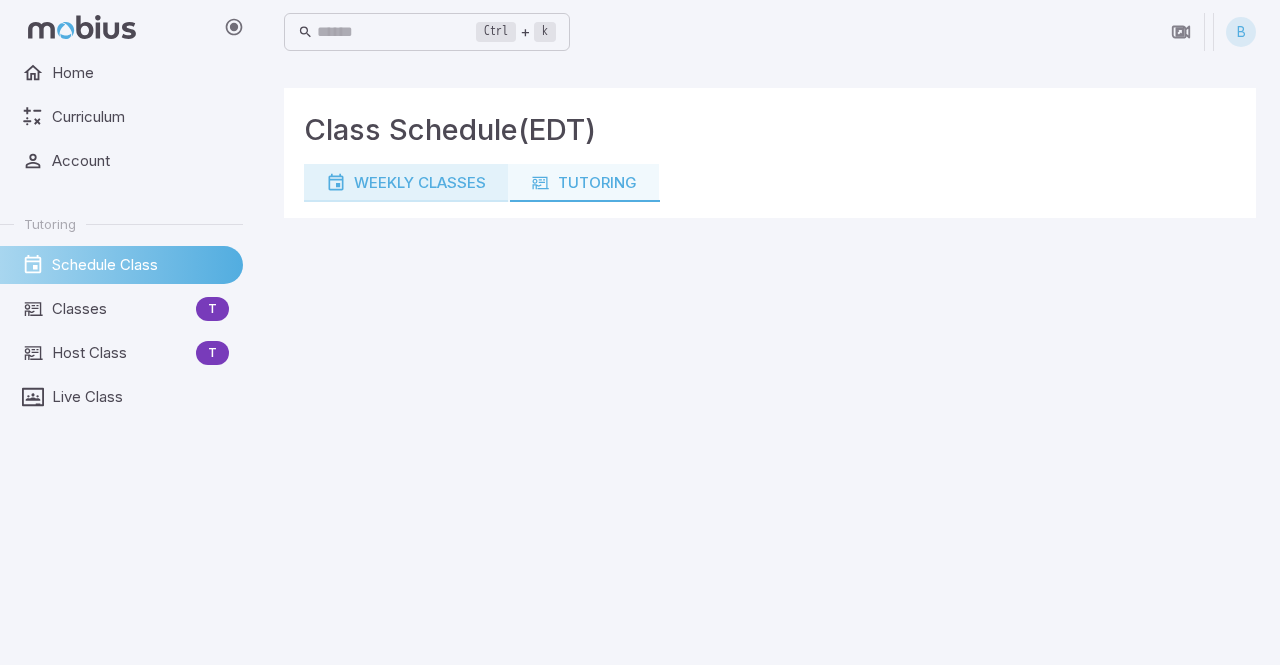 click on "Weekly Classes" at bounding box center (406, 183) 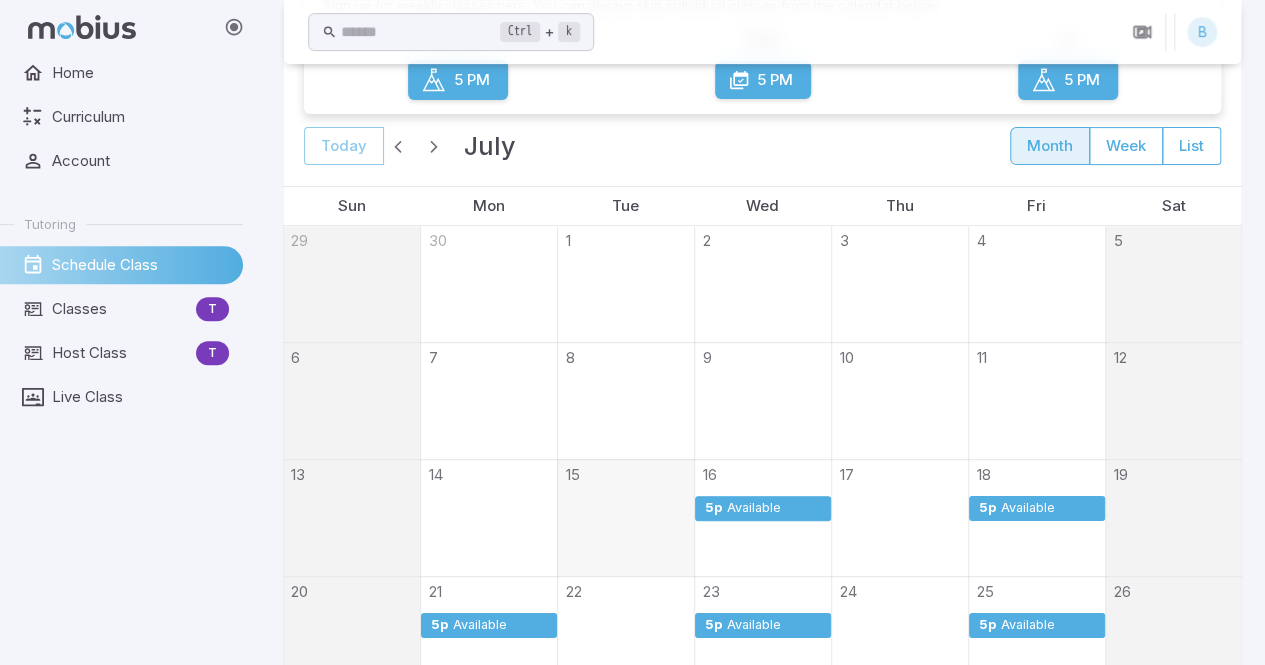 scroll, scrollTop: 279, scrollLeft: 0, axis: vertical 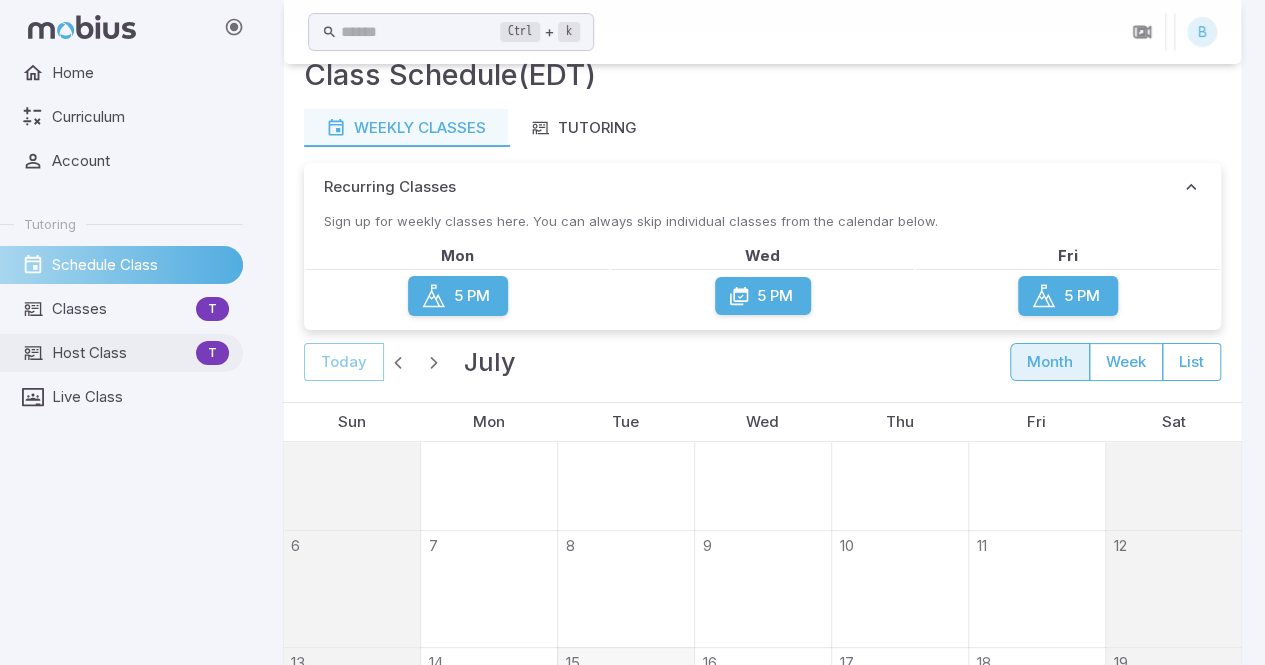 click on "Host Class" at bounding box center [120, 353] 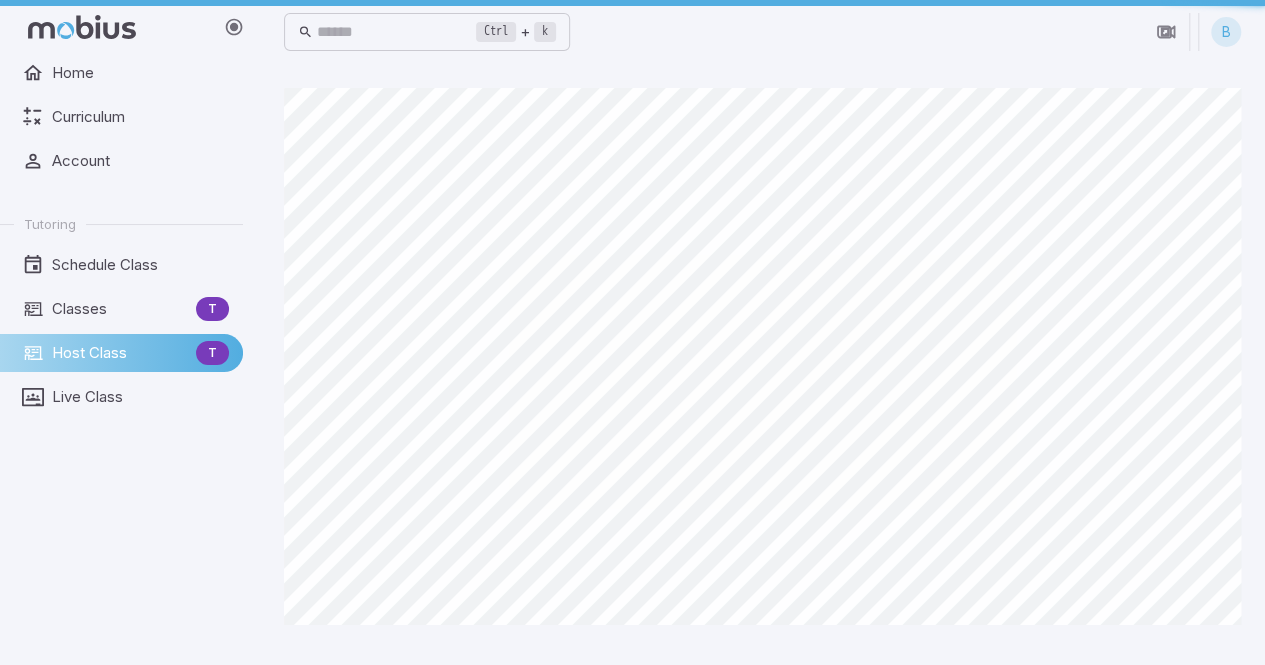 scroll, scrollTop: 0, scrollLeft: 0, axis: both 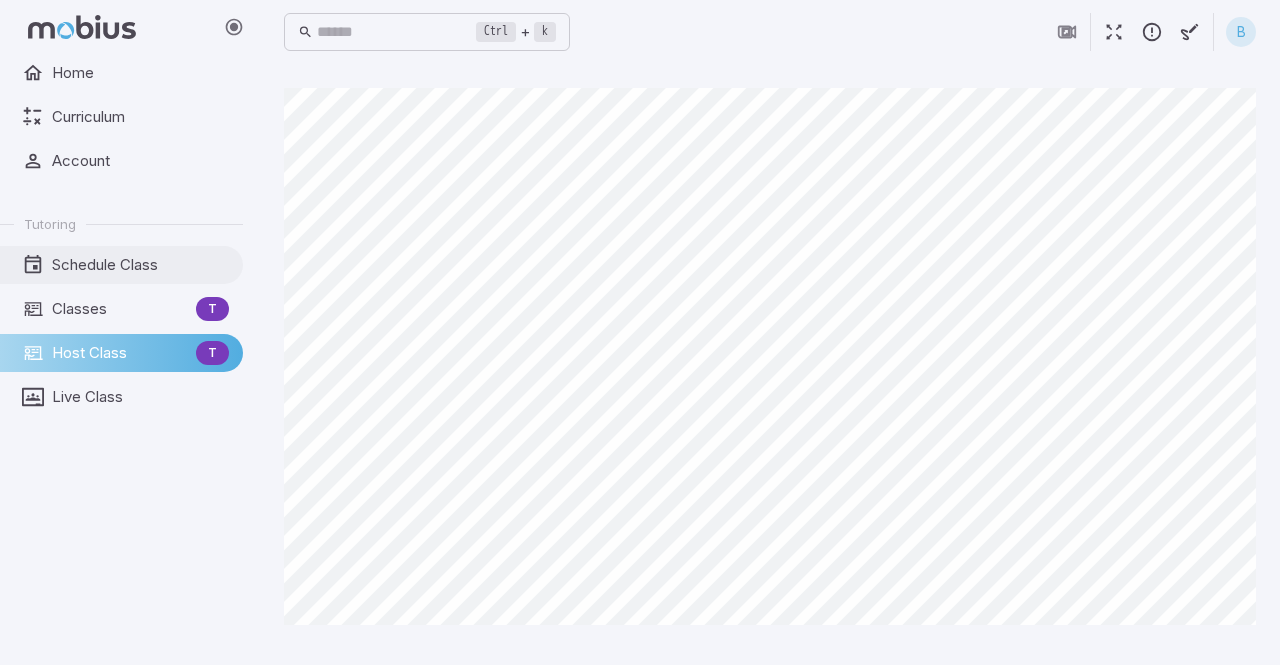 click on "Schedule Class" at bounding box center (140, 265) 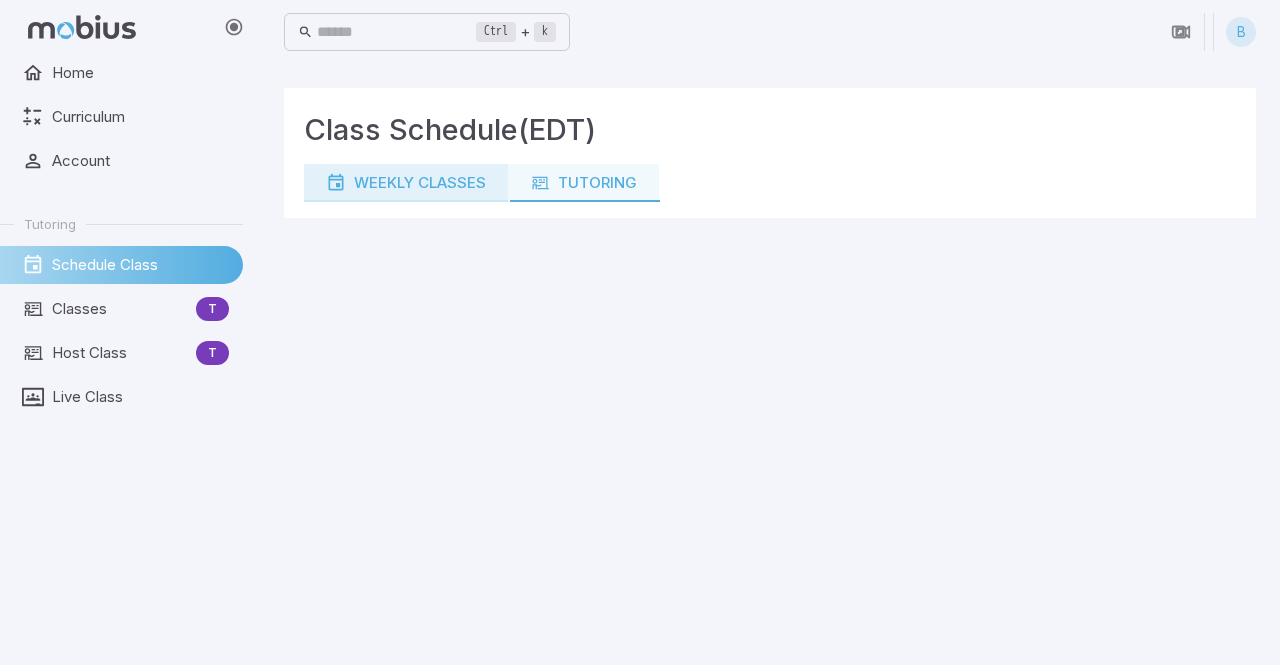 click on "Weekly Classes" at bounding box center [406, 183] 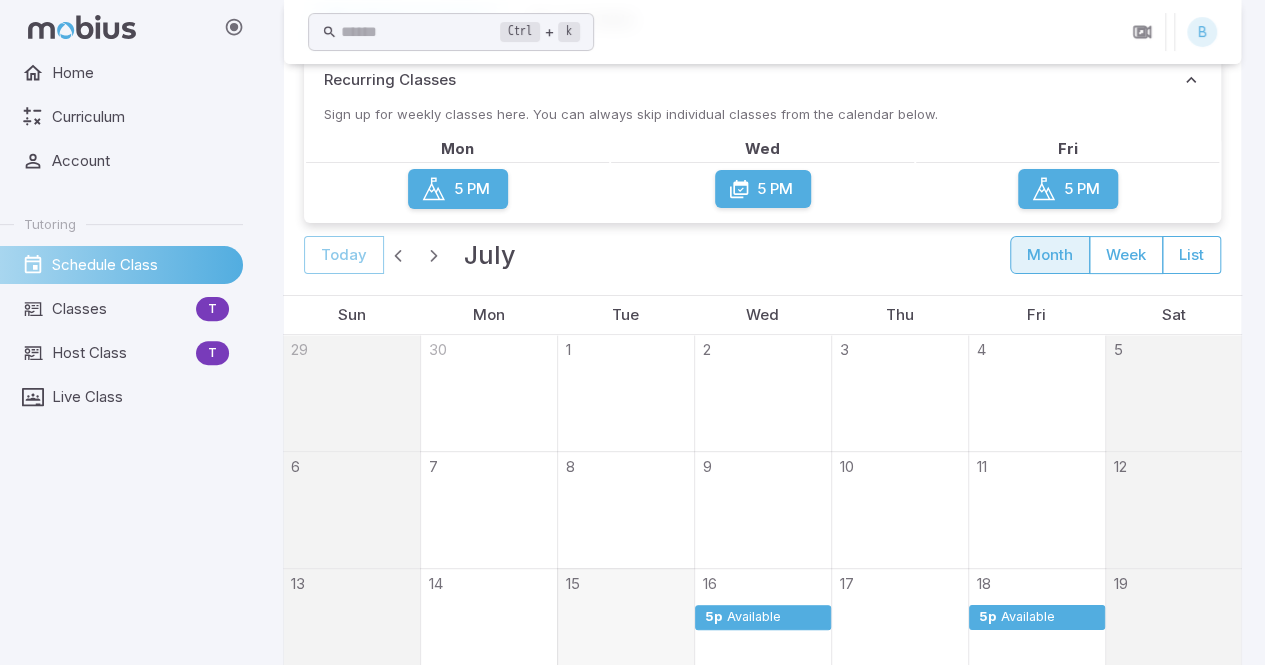 scroll, scrollTop: 168, scrollLeft: 0, axis: vertical 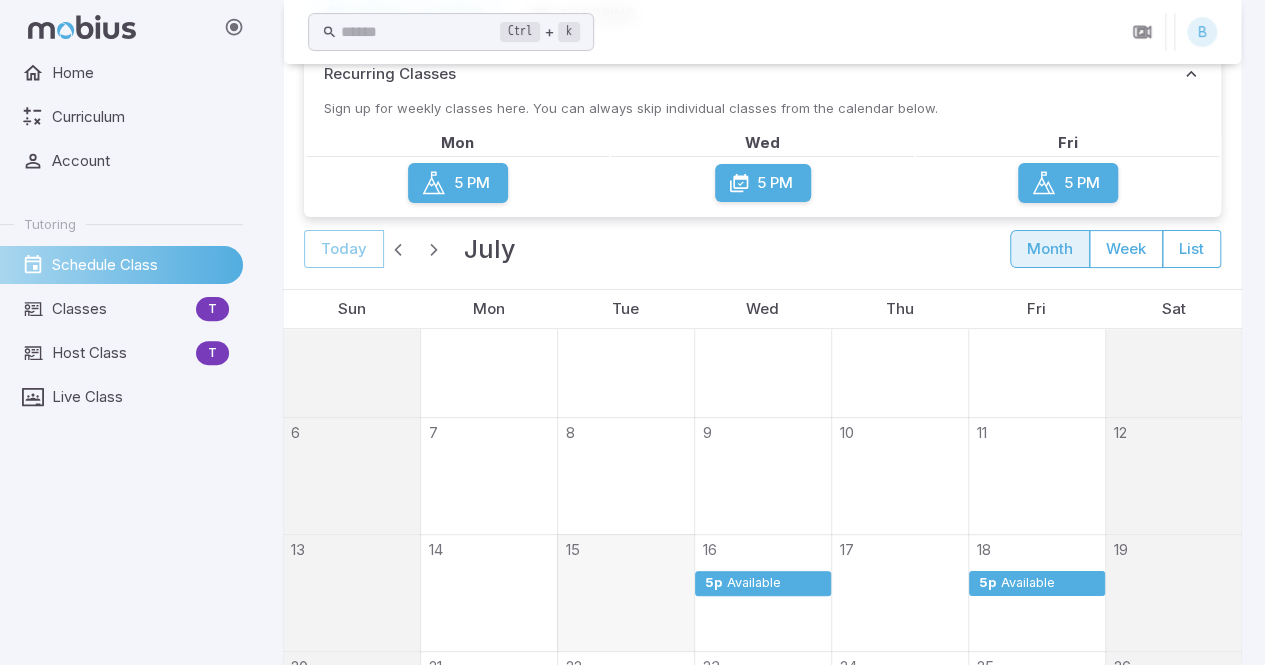 click at bounding box center [626, 611] 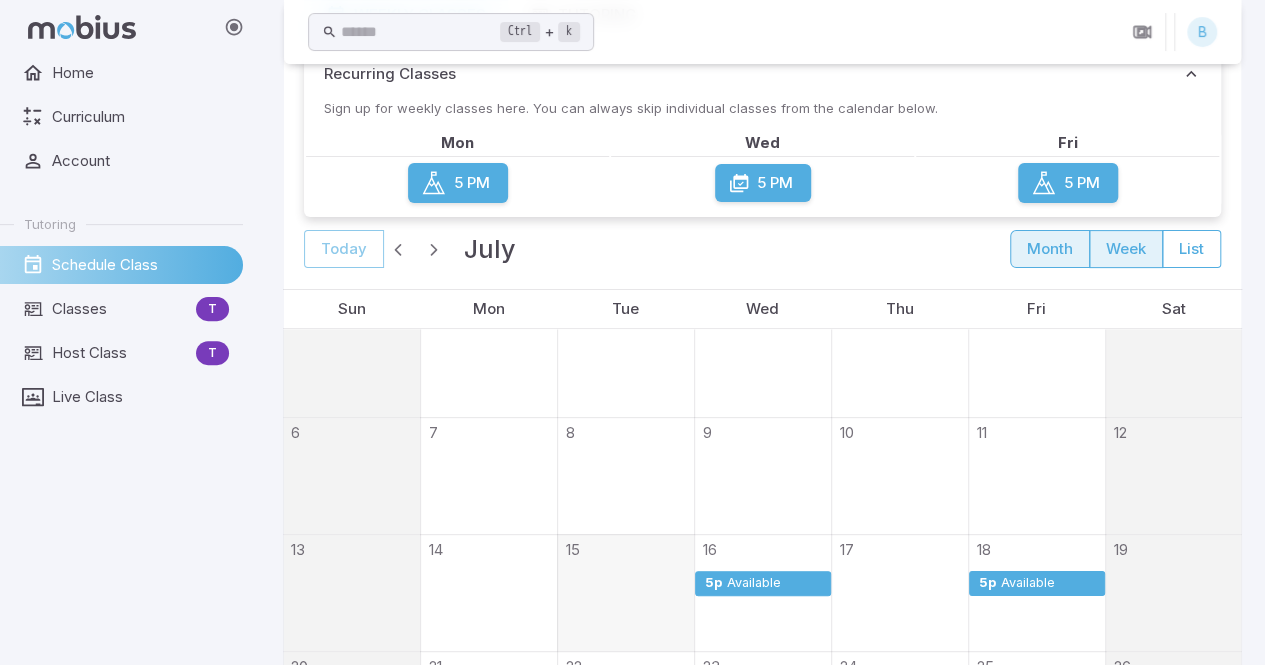 click on "week" at bounding box center (1126, 249) 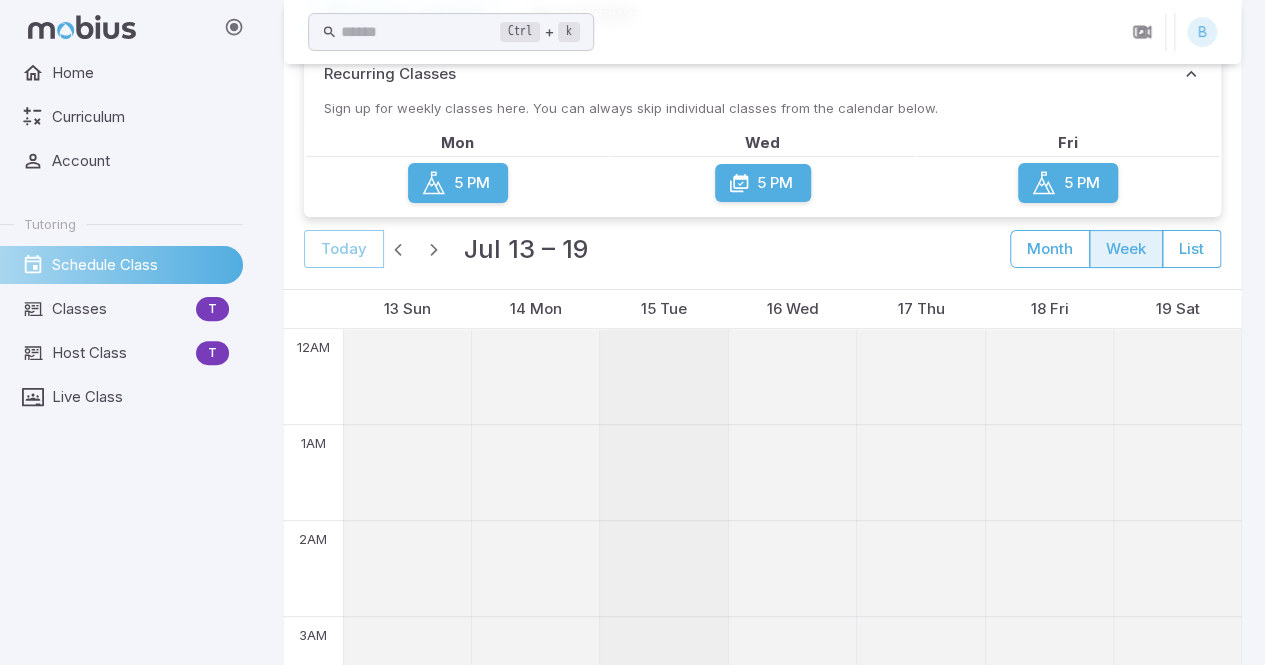 scroll, scrollTop: 1514, scrollLeft: 0, axis: vertical 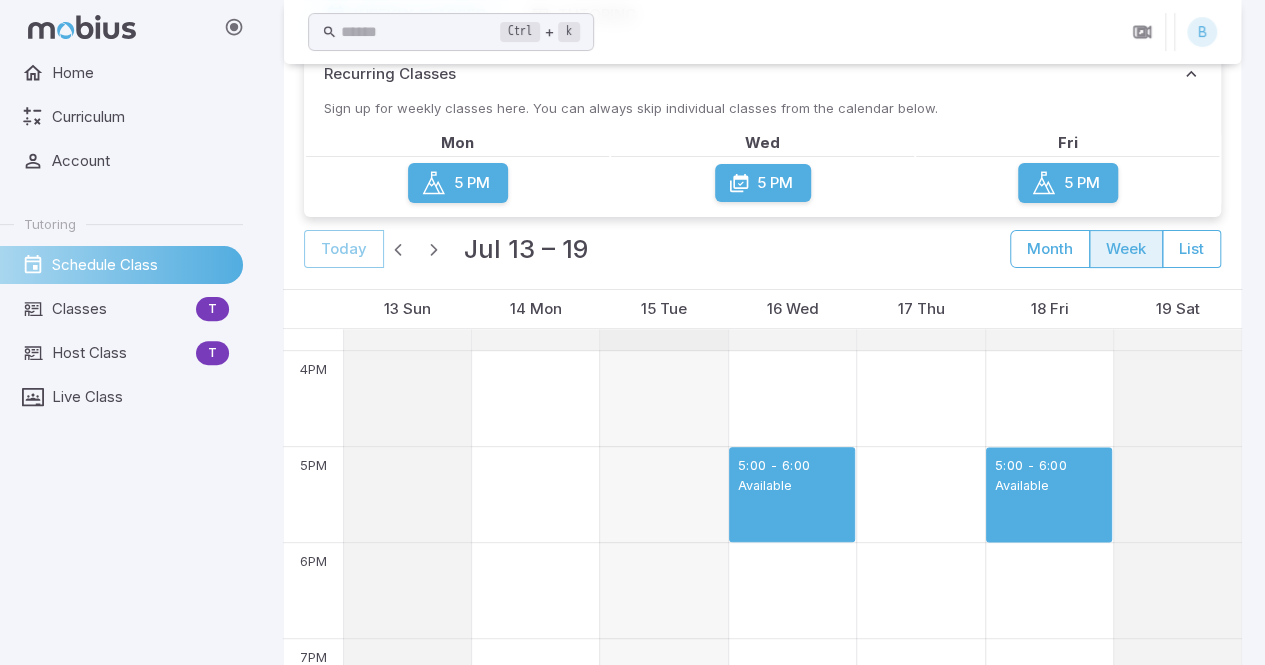 click at bounding box center [792, 471] 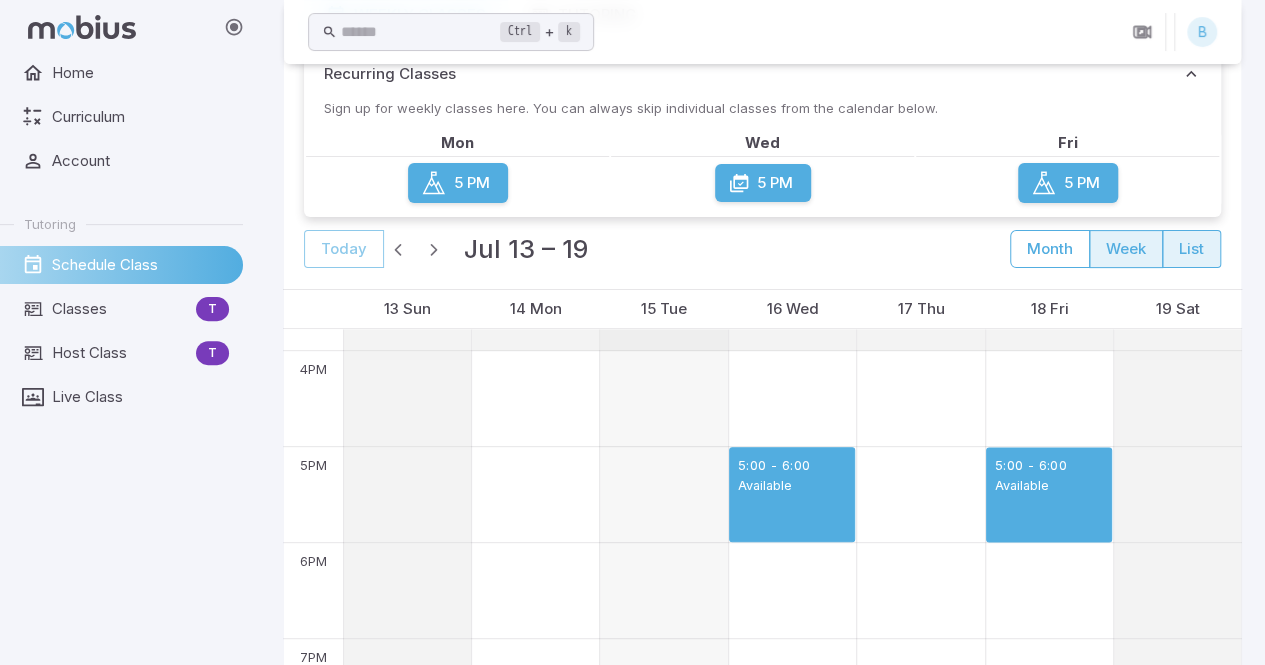 click on "list" at bounding box center [1191, 249] 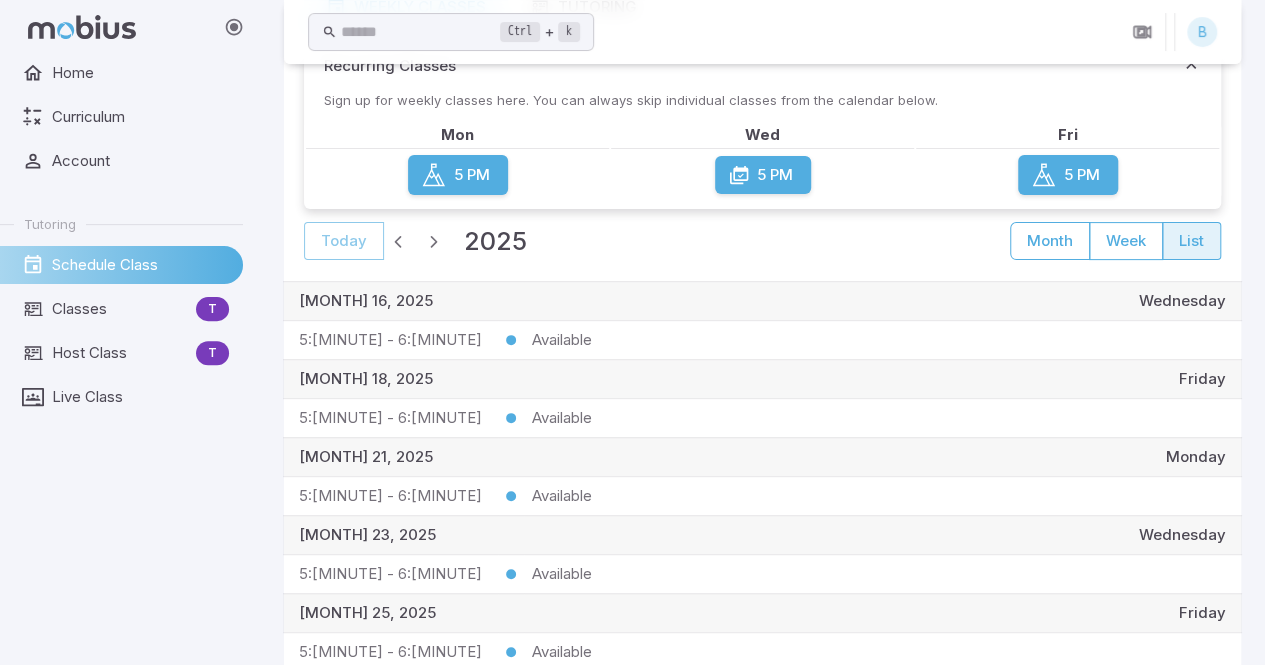 scroll, scrollTop: 184, scrollLeft: 0, axis: vertical 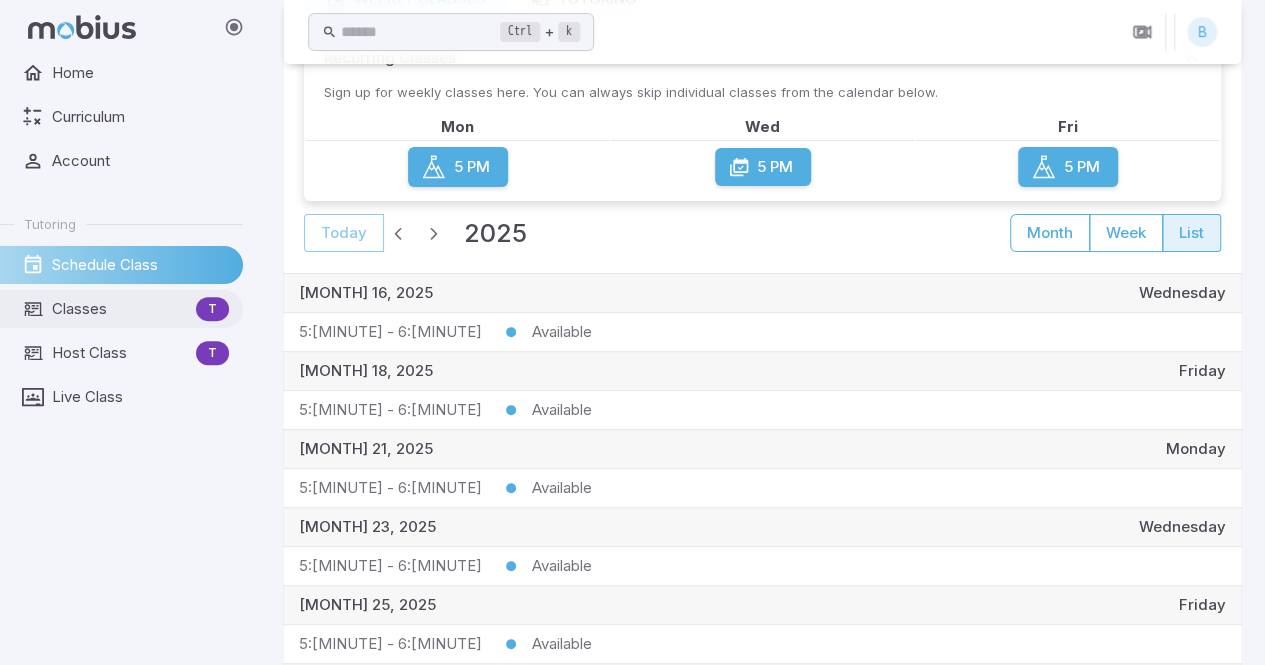 click on "Classes" at bounding box center (120, 309) 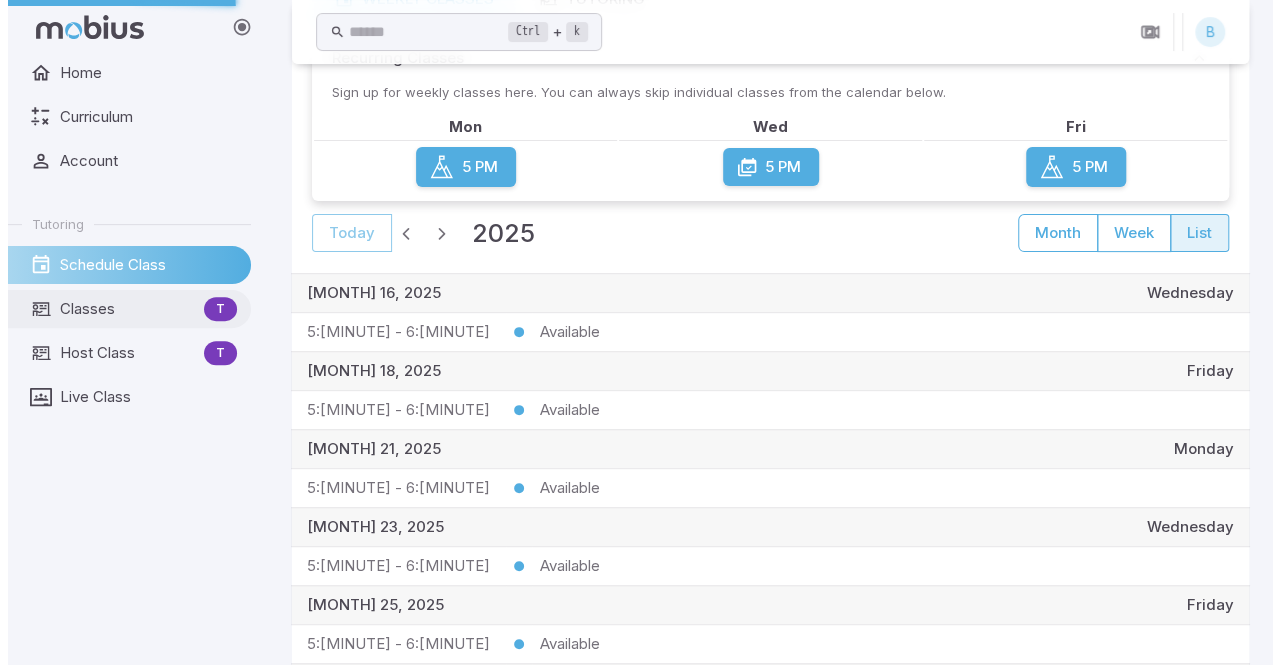 scroll, scrollTop: 0, scrollLeft: 0, axis: both 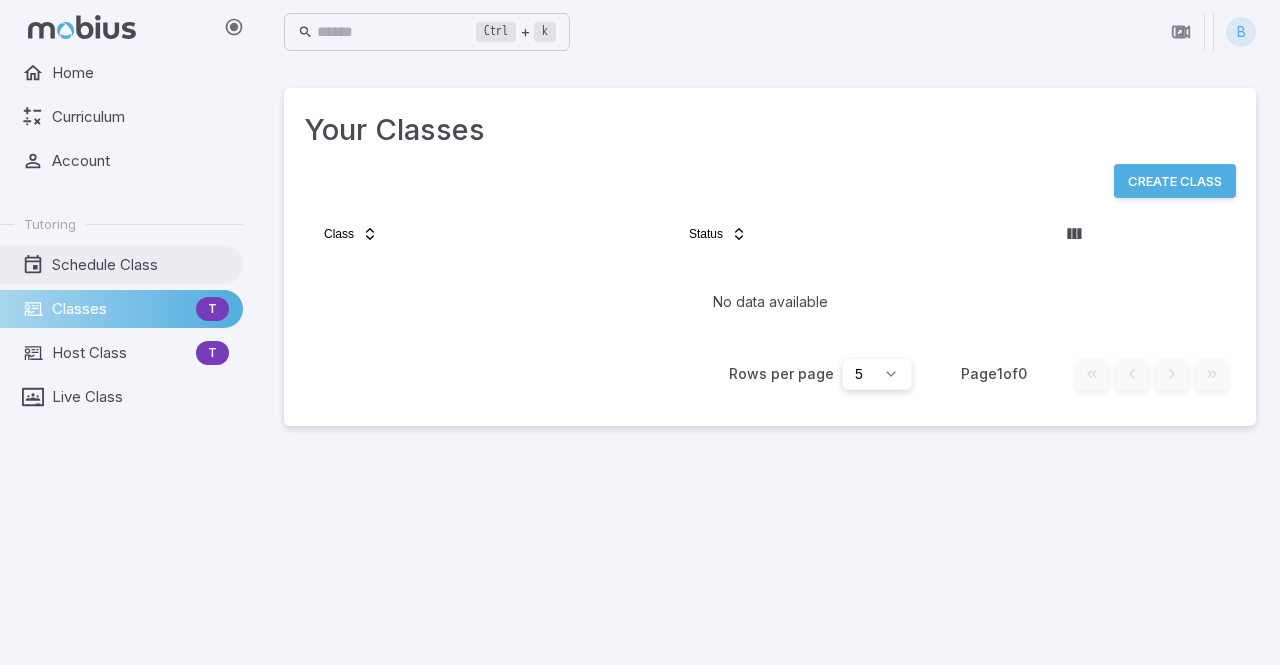click on "Schedule Class" at bounding box center (140, 265) 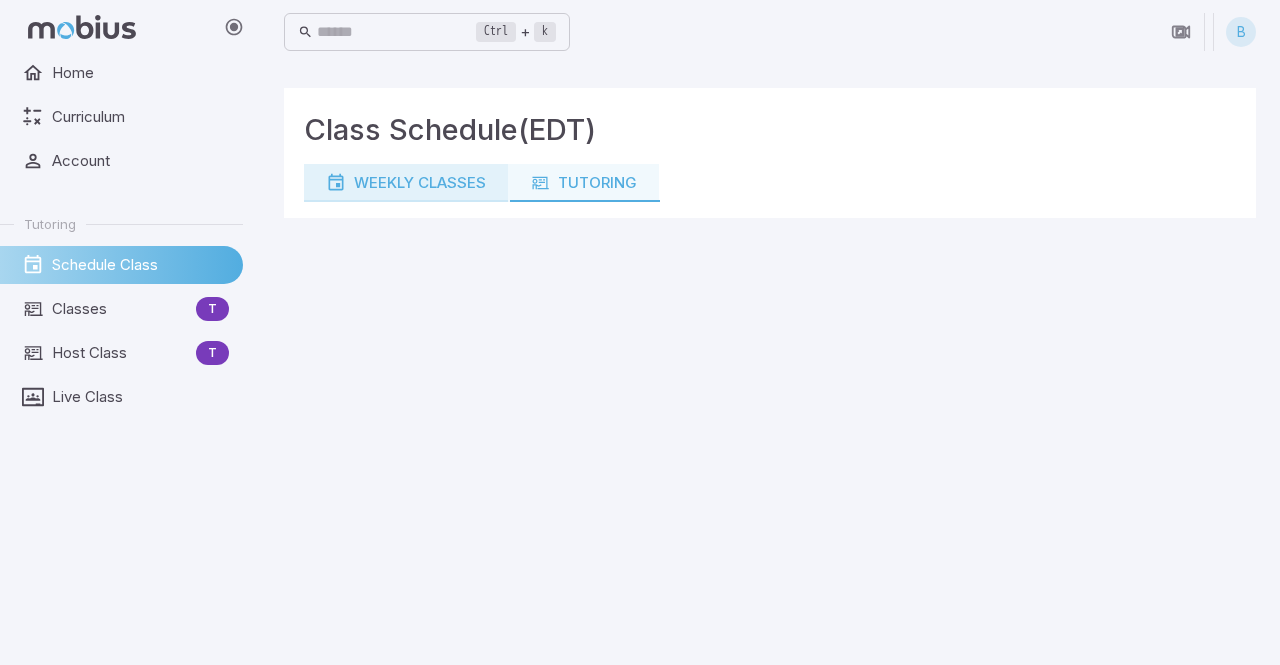 click on "Weekly Classes" at bounding box center (406, 183) 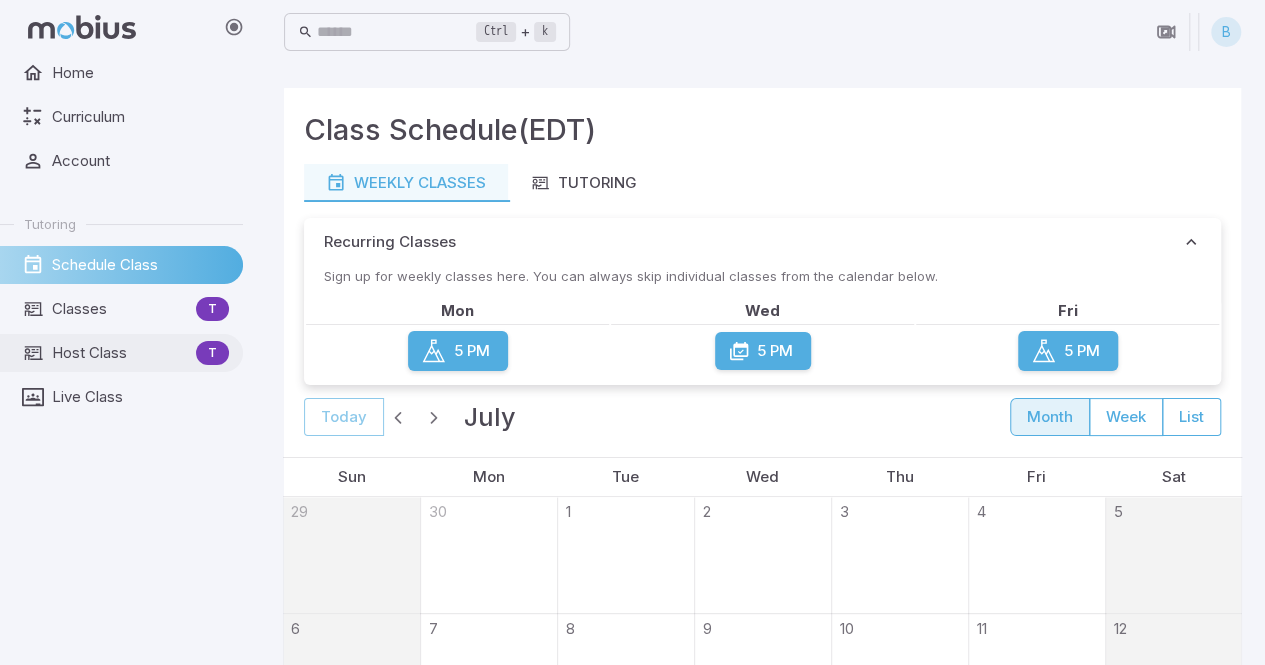 click on "Host Class T" at bounding box center [121, 353] 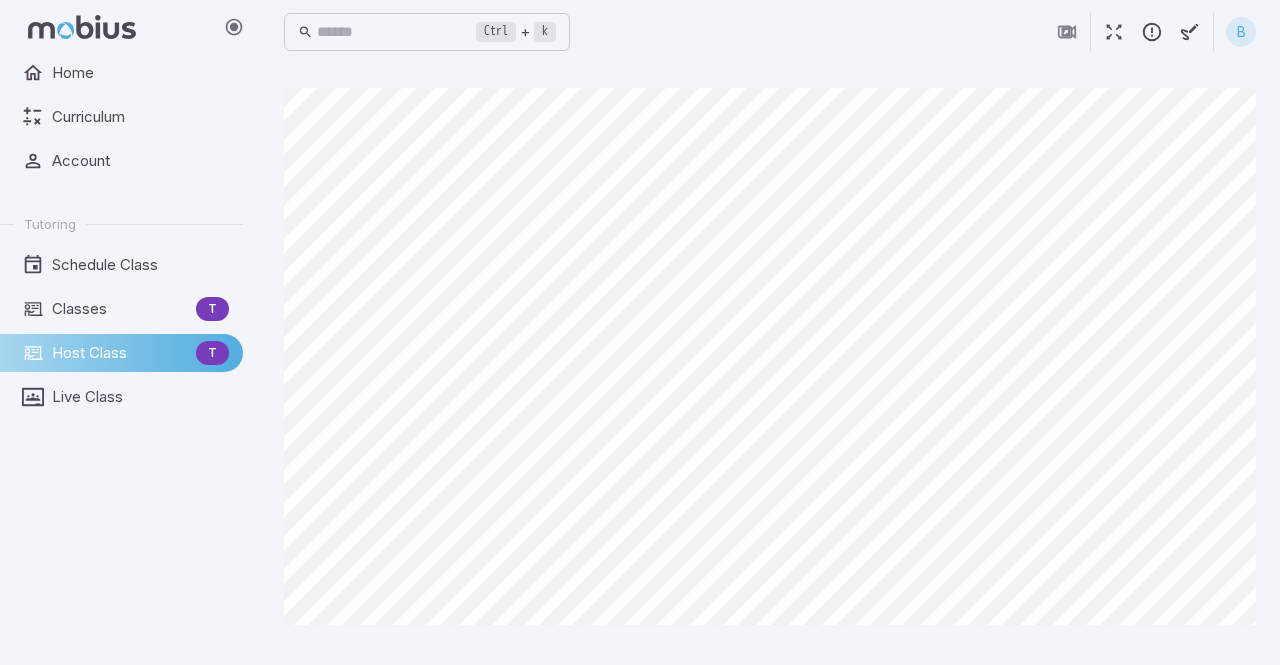 click on "Host Class" at bounding box center (120, 353) 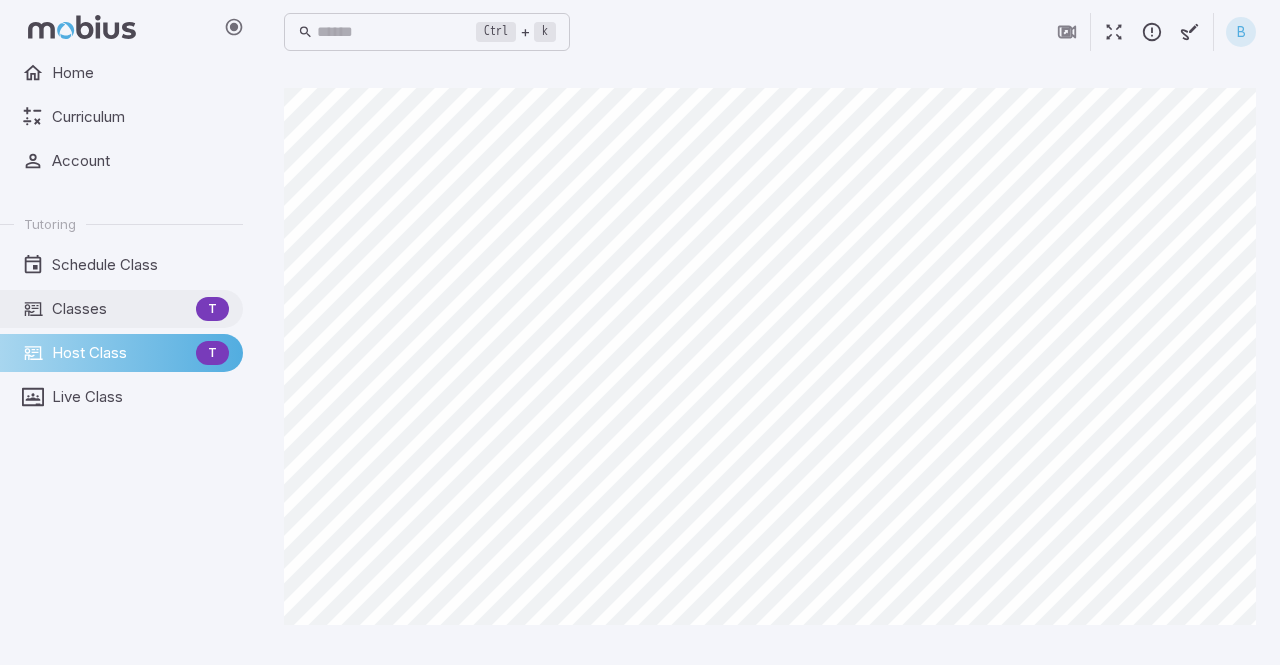 click on "Classes" at bounding box center [120, 309] 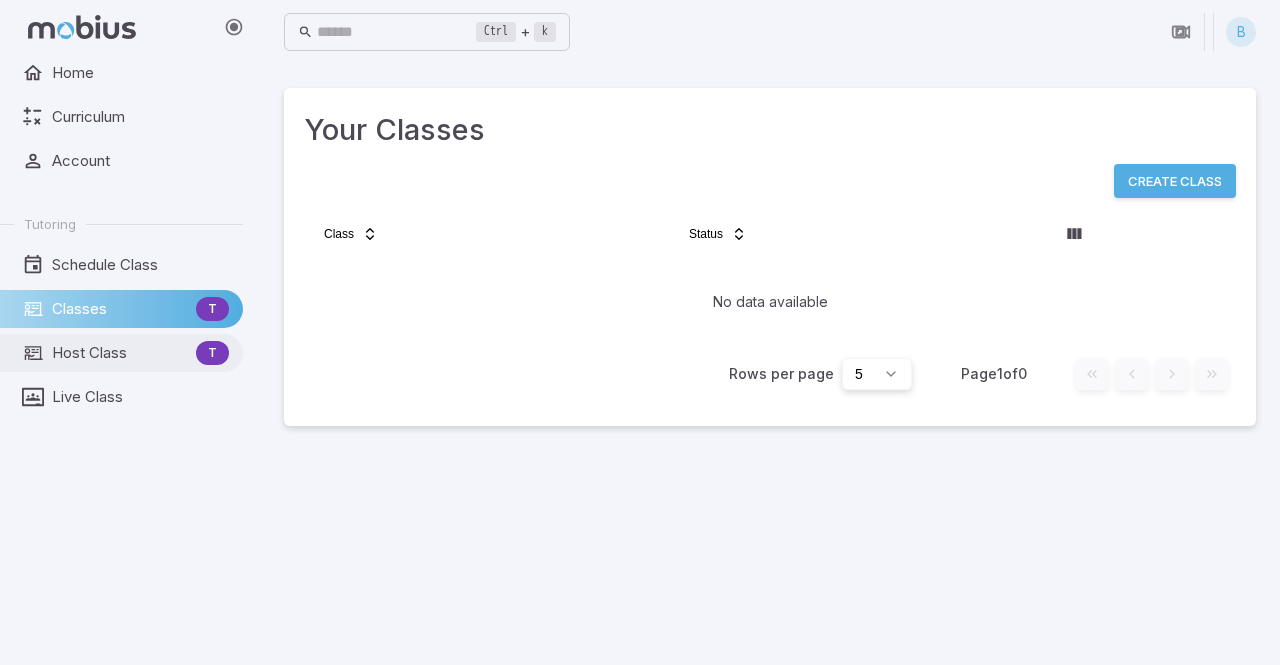 click on "Host Class" at bounding box center [120, 353] 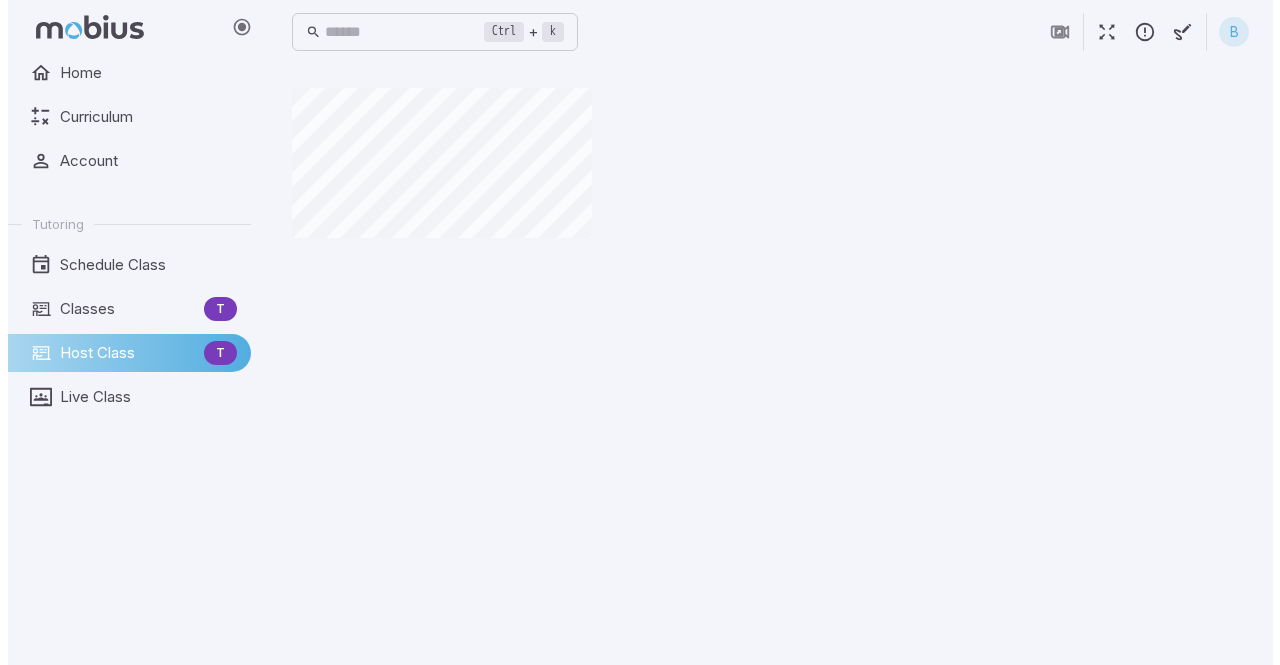 scroll, scrollTop: 0, scrollLeft: 0, axis: both 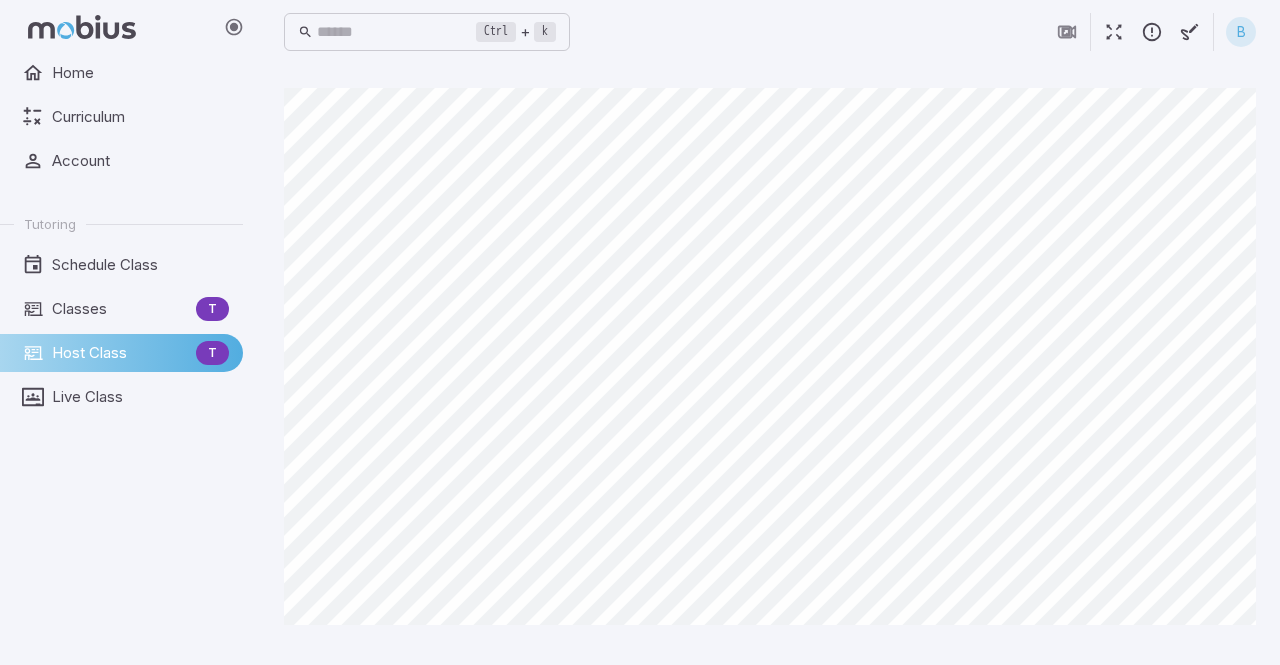 click on "B" at bounding box center (1152, 32) 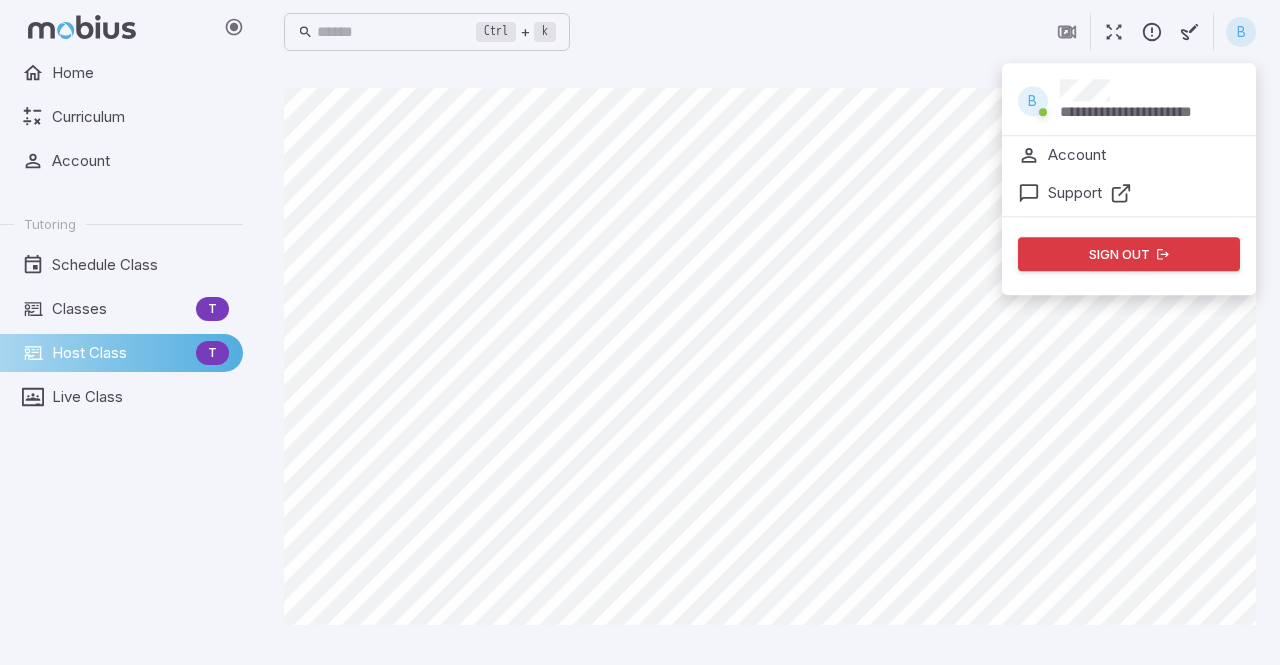 click on "**********" at bounding box center (1150, 112) 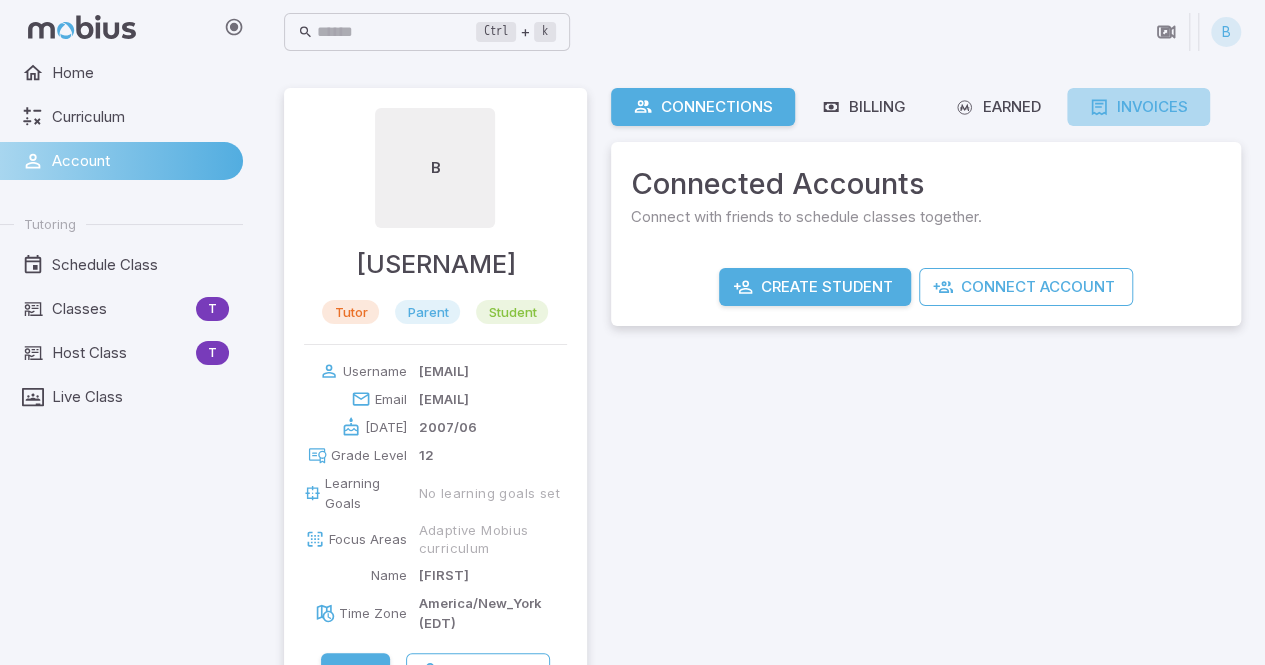 click on "Invoices" at bounding box center (1138, 107) 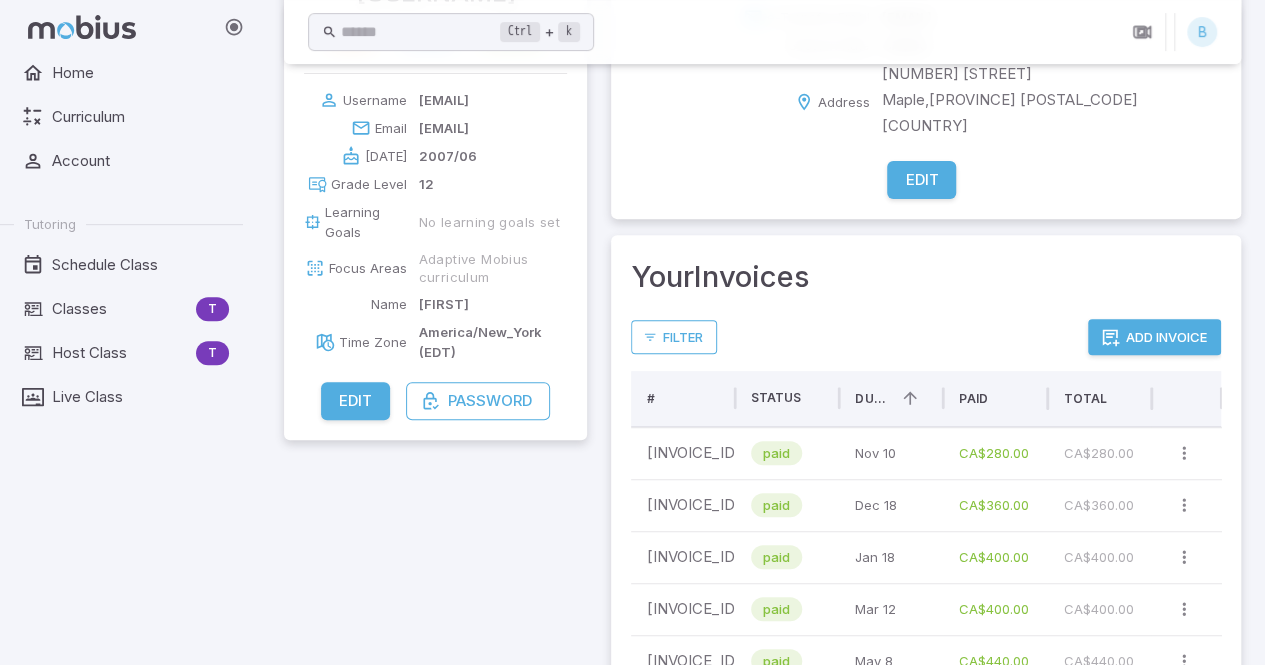 scroll, scrollTop: 493, scrollLeft: 0, axis: vertical 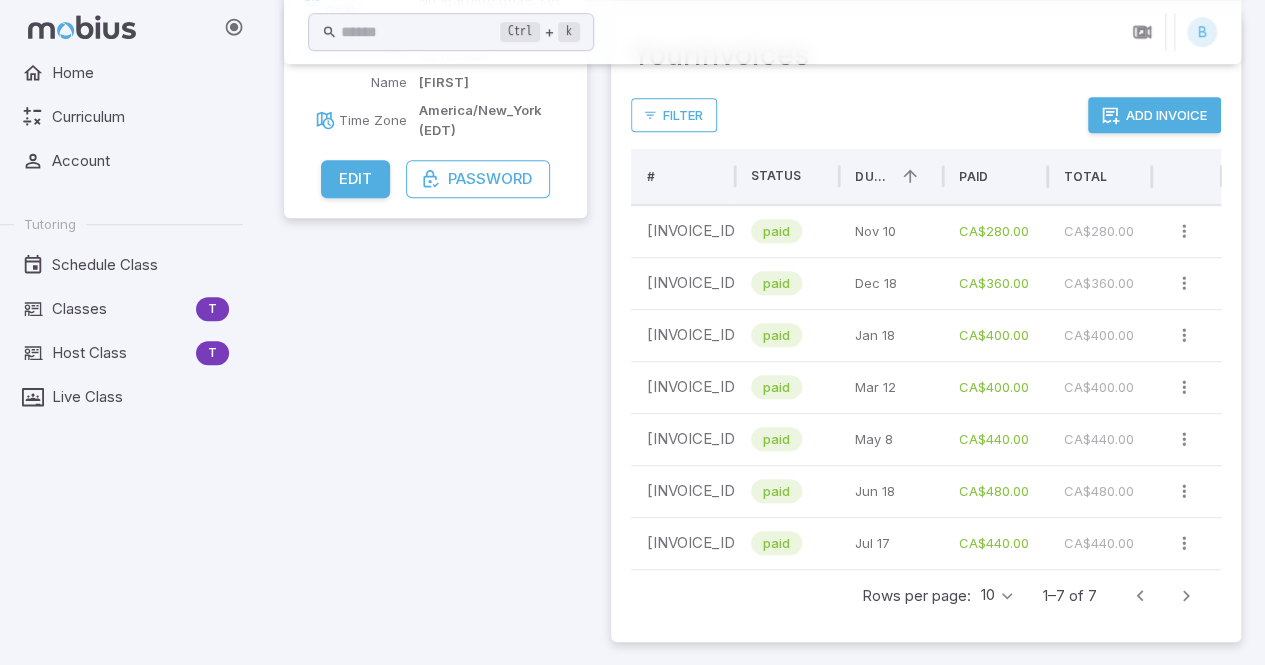 click on "Add Invoice" at bounding box center (1154, 115) 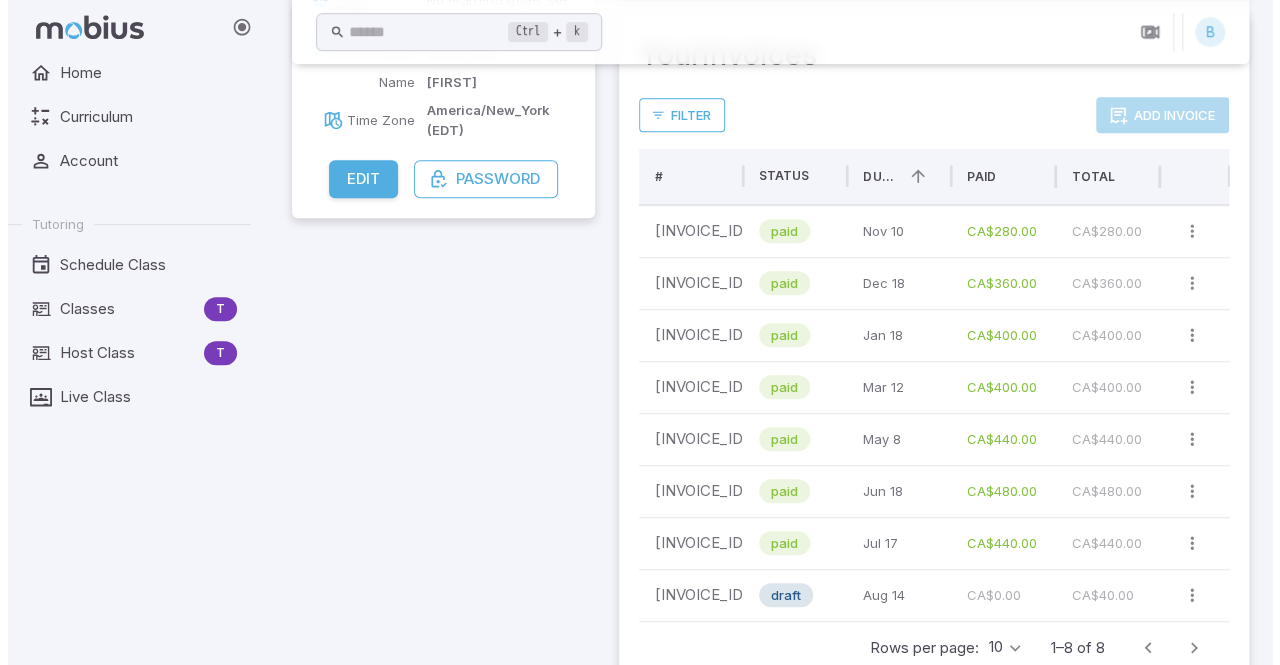 scroll, scrollTop: 545, scrollLeft: 0, axis: vertical 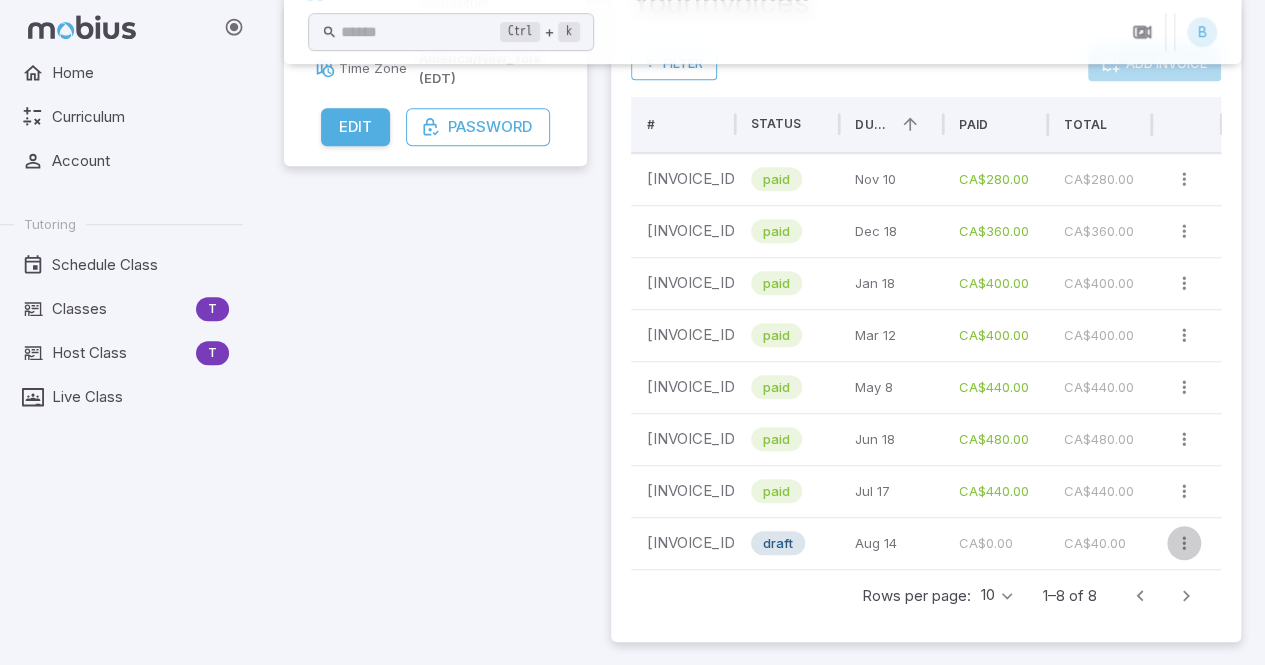 click at bounding box center (1184, 543) 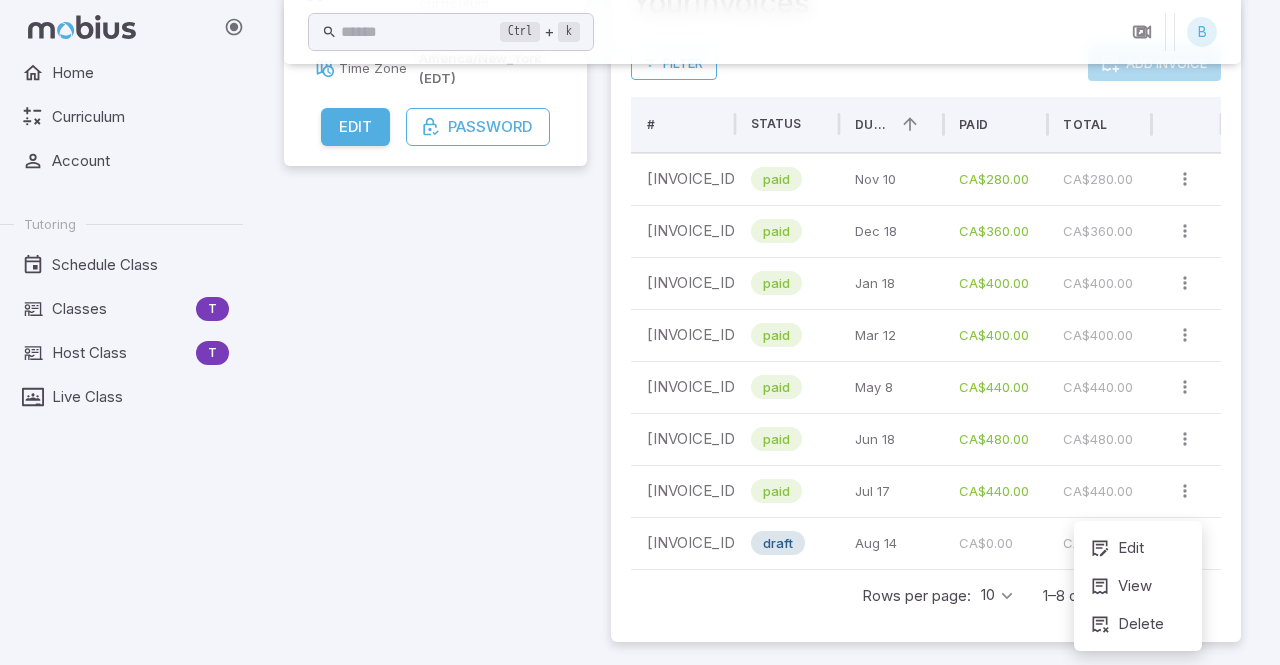 click on "Delete" at bounding box center [1138, 624] 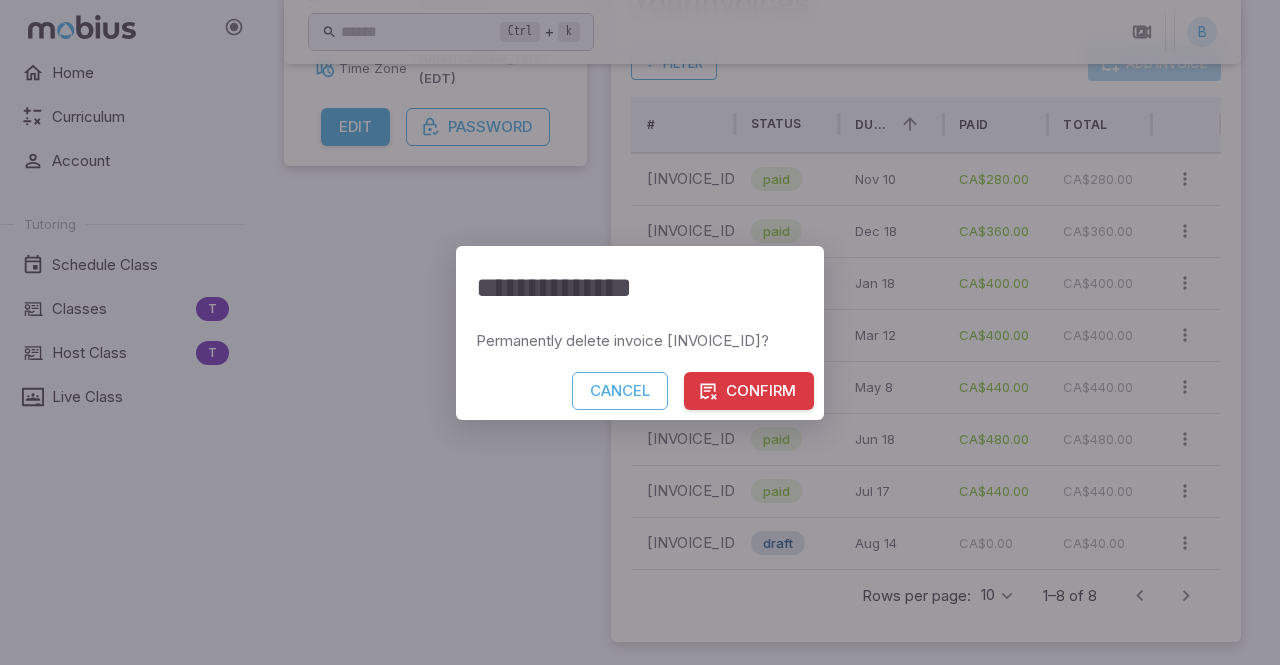 click on "Confirm" at bounding box center (749, 391) 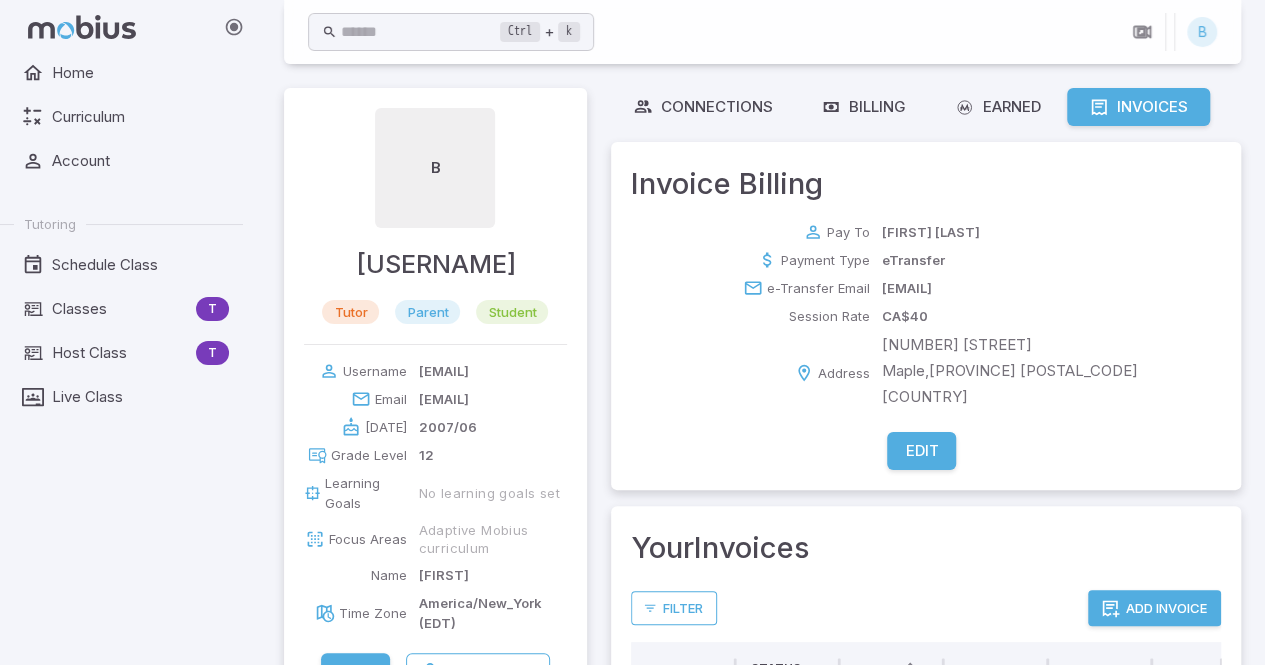 scroll, scrollTop: 493, scrollLeft: 0, axis: vertical 